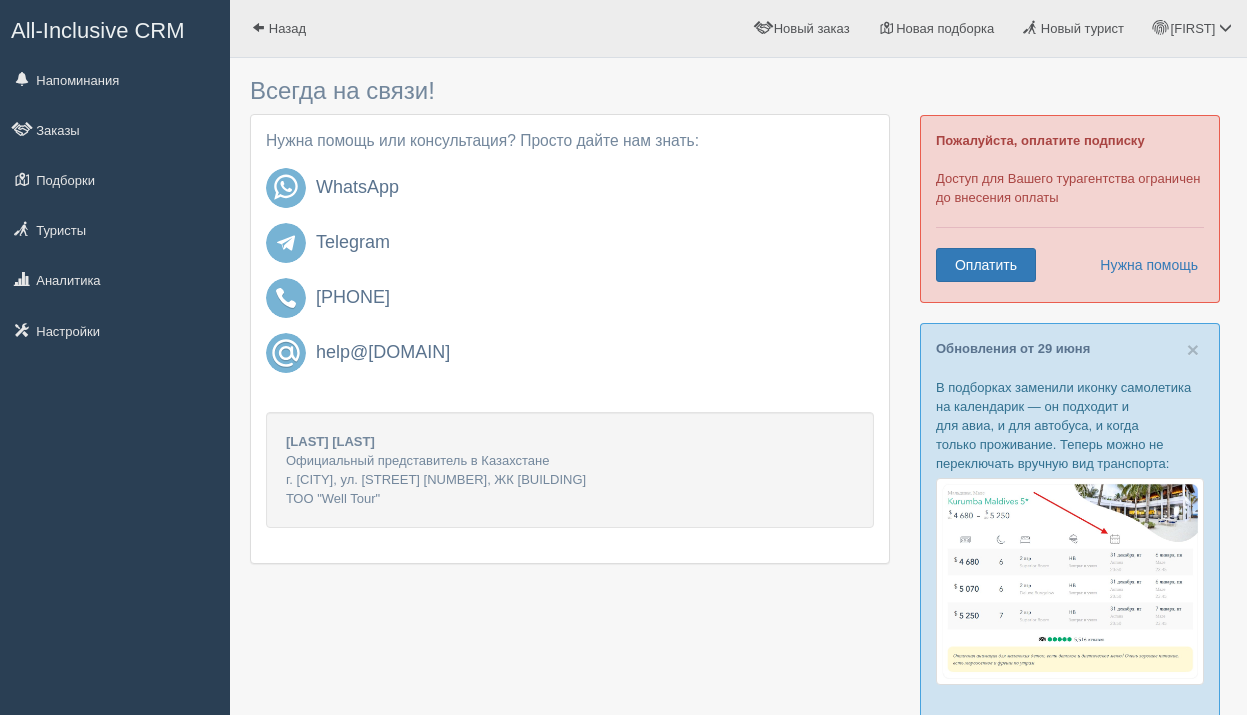 scroll, scrollTop: 0, scrollLeft: 0, axis: both 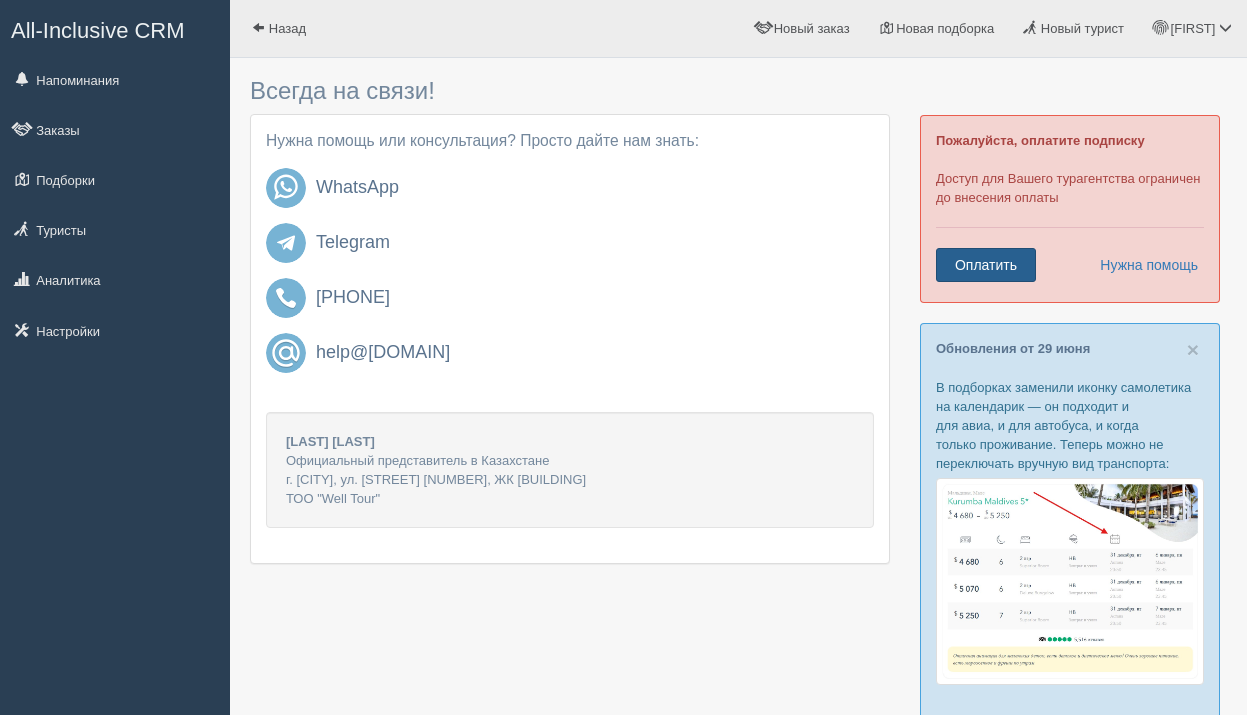 click on "Оплатить" at bounding box center (986, 265) 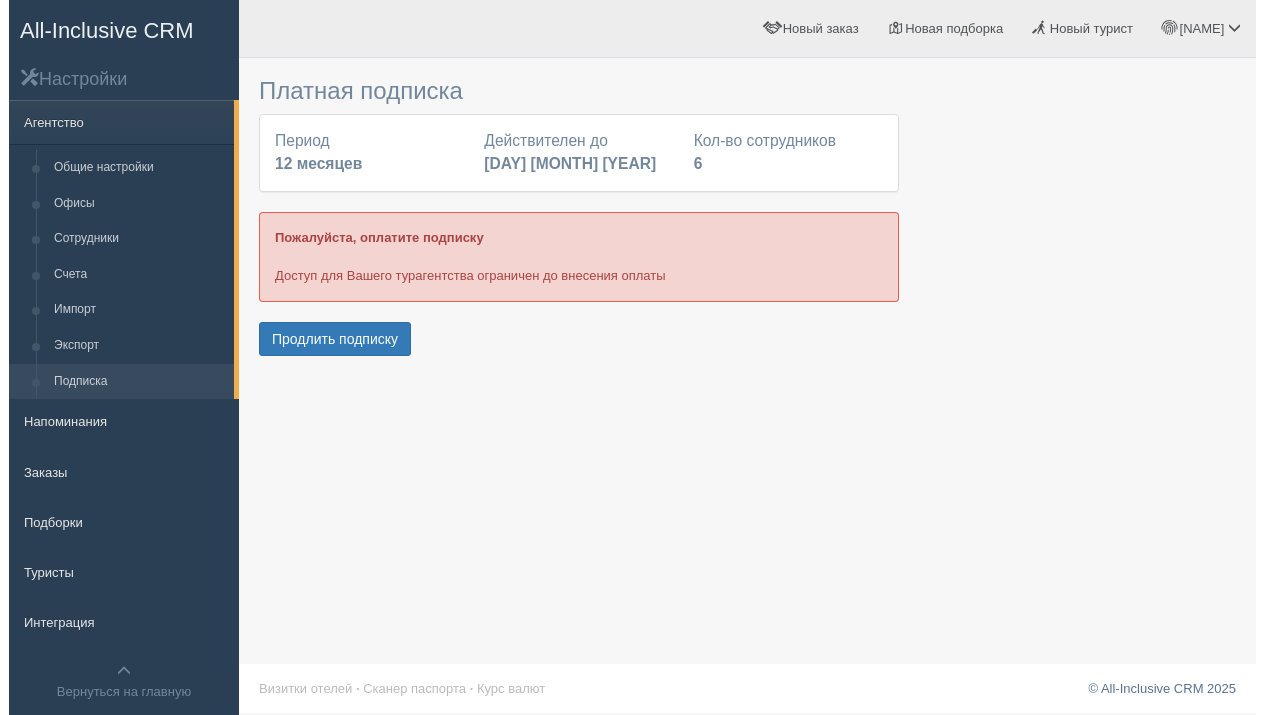 scroll, scrollTop: 0, scrollLeft: 0, axis: both 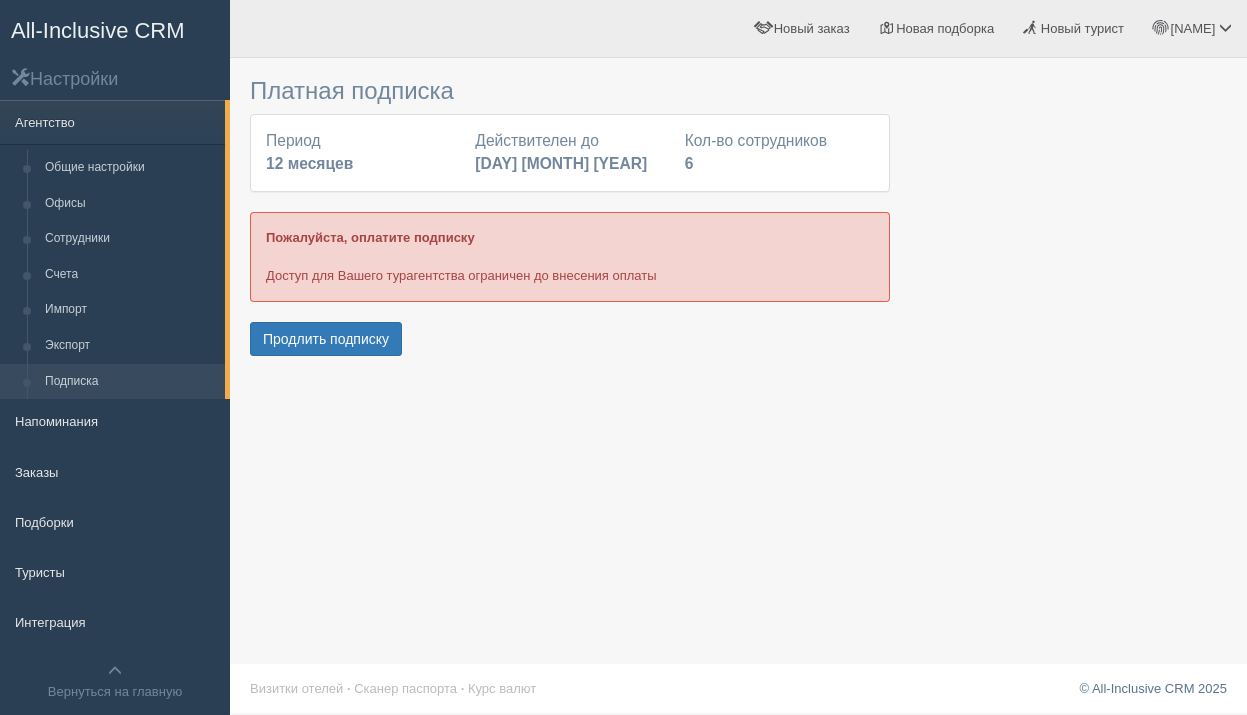 click on "Пожалуйста, оплатите подписку
Доступ для Вашего турагентства ограничен до внесения оплаты" at bounding box center (570, 256) 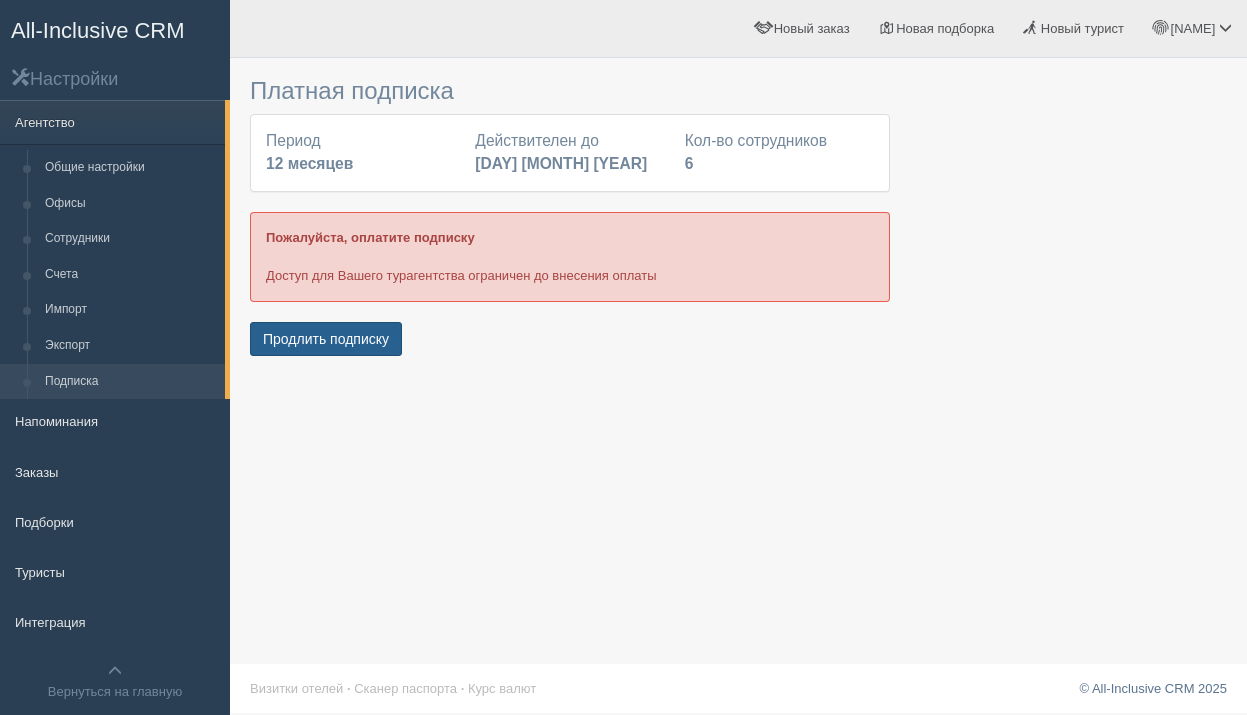 click on "Продлить подписку" at bounding box center [326, 339] 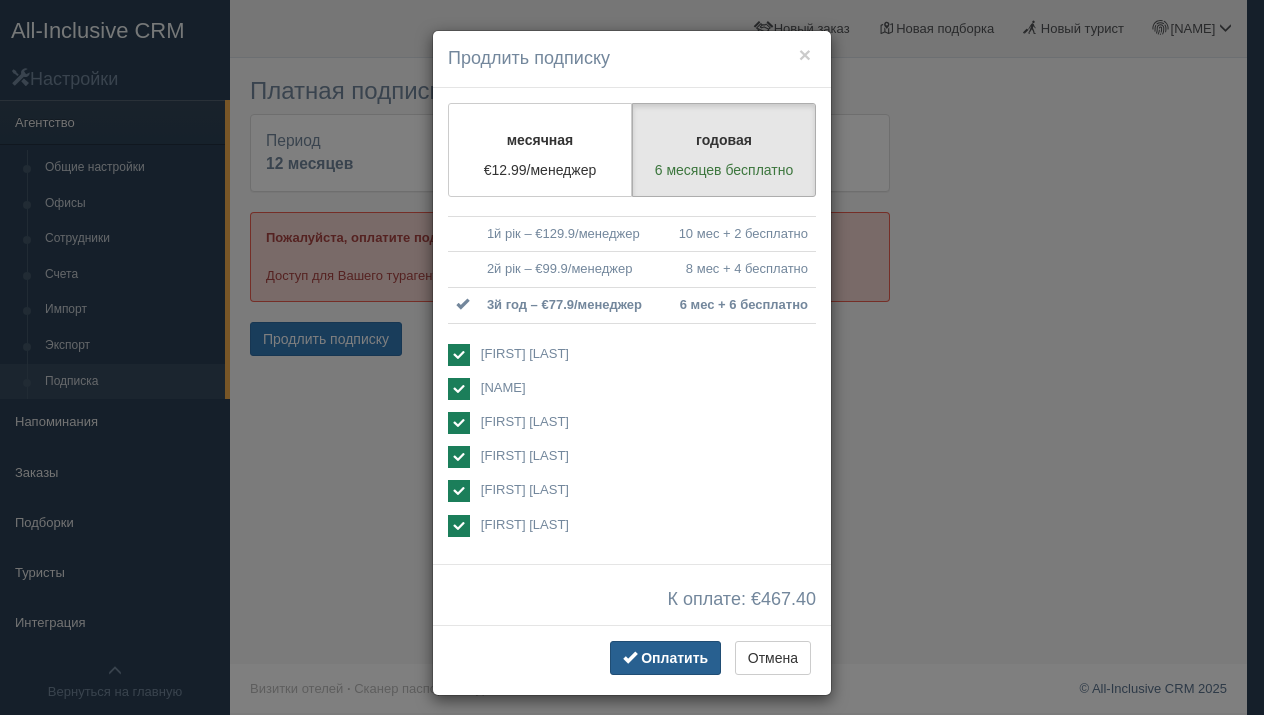 click on "Оплатить" at bounding box center (674, 658) 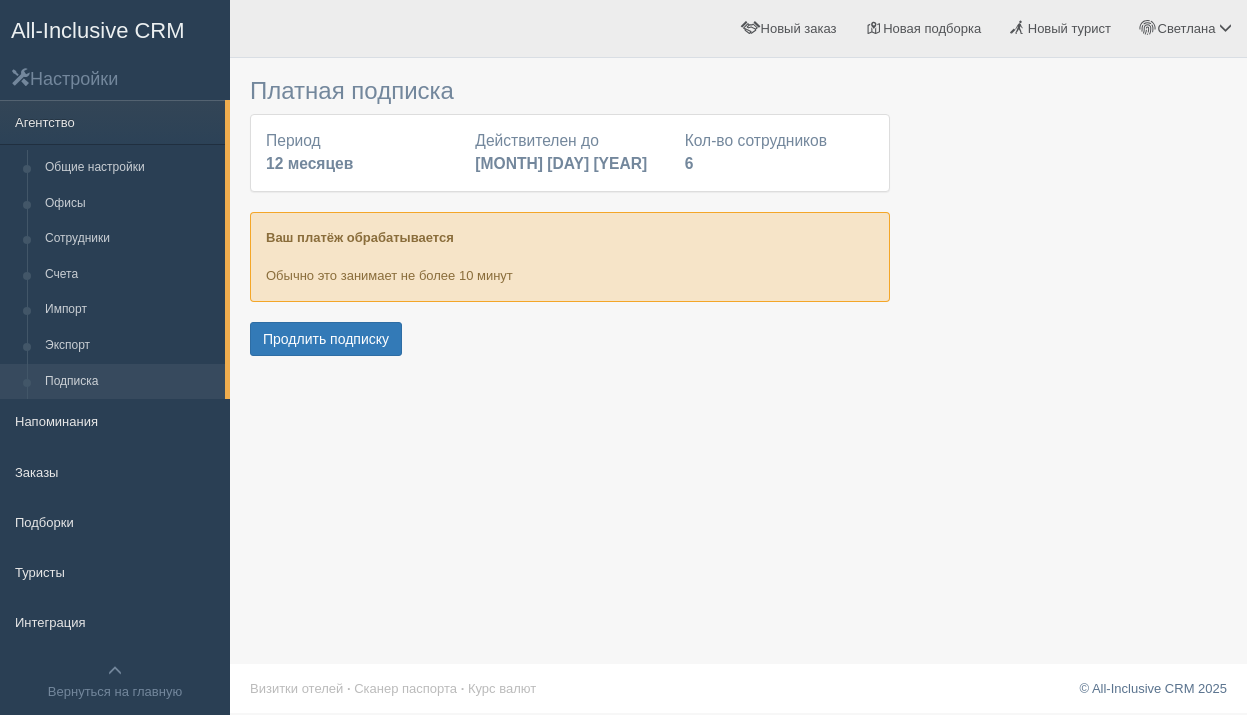 scroll, scrollTop: 0, scrollLeft: 0, axis: both 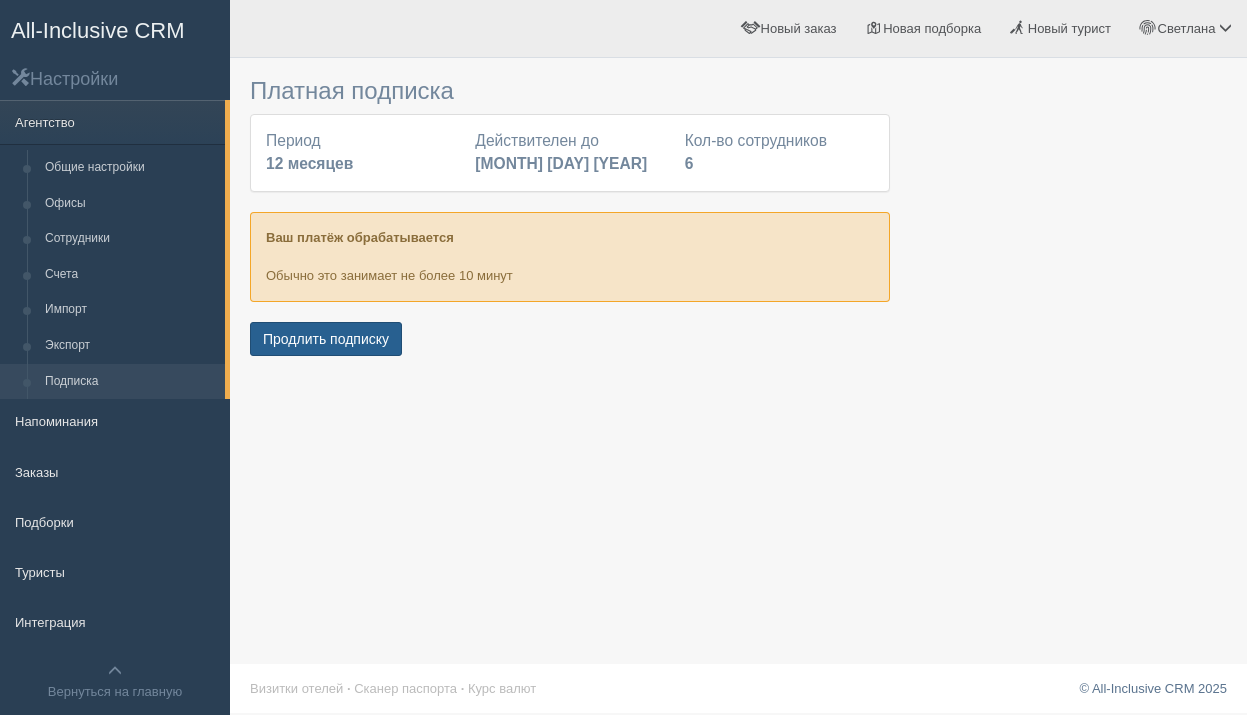 click on "Продлить подписку" at bounding box center (326, 339) 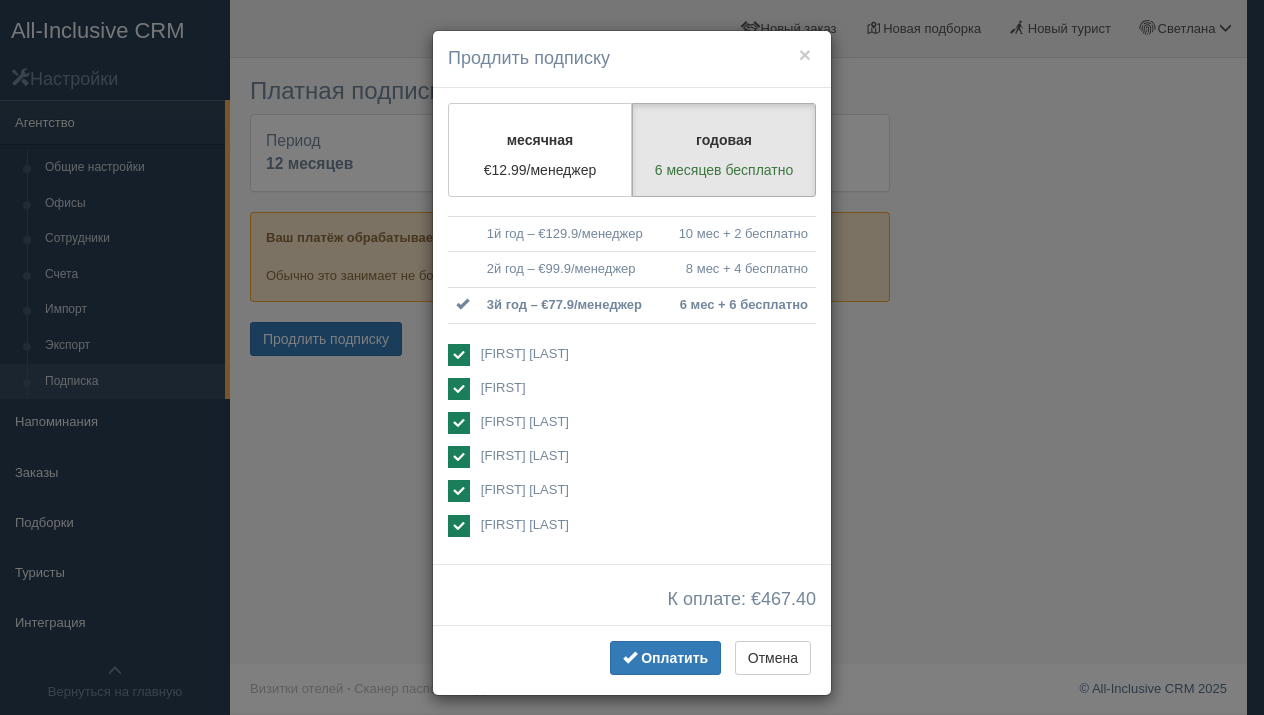 click on "3й год        –
€77.9/менеджер" at bounding box center (564, 305) 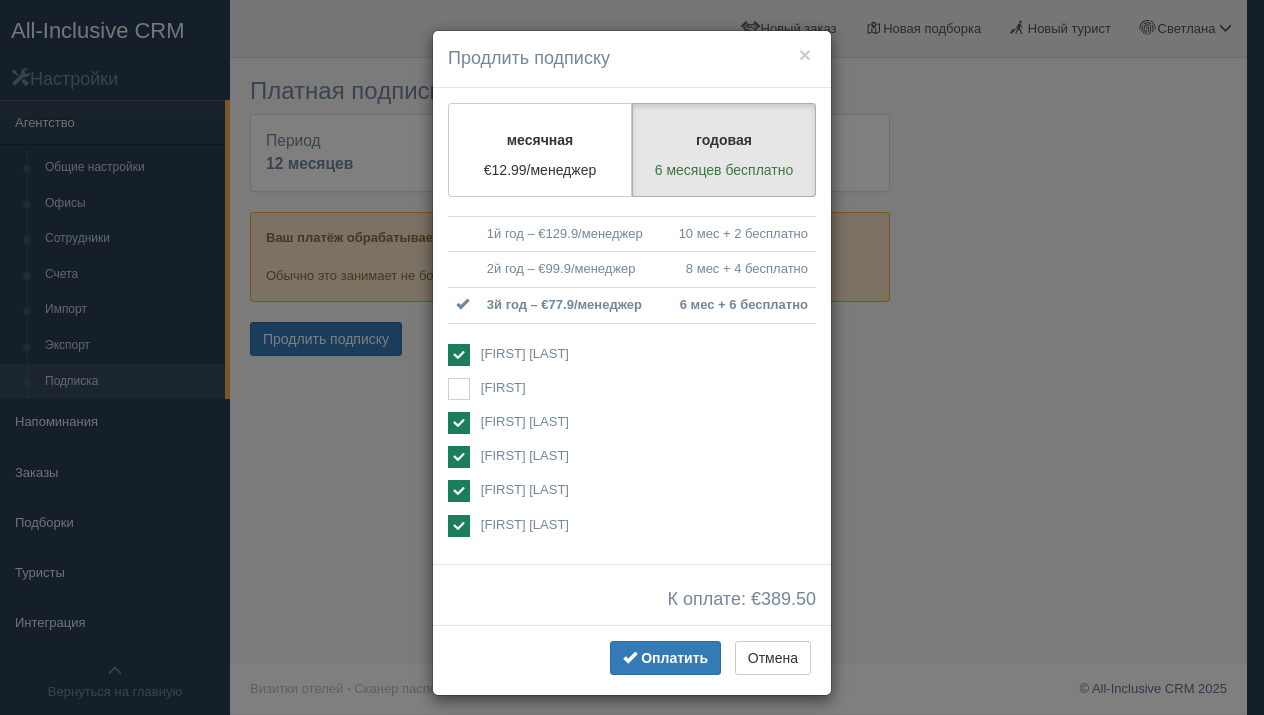 click on "[FIRST] [LAST]" at bounding box center (525, 455) 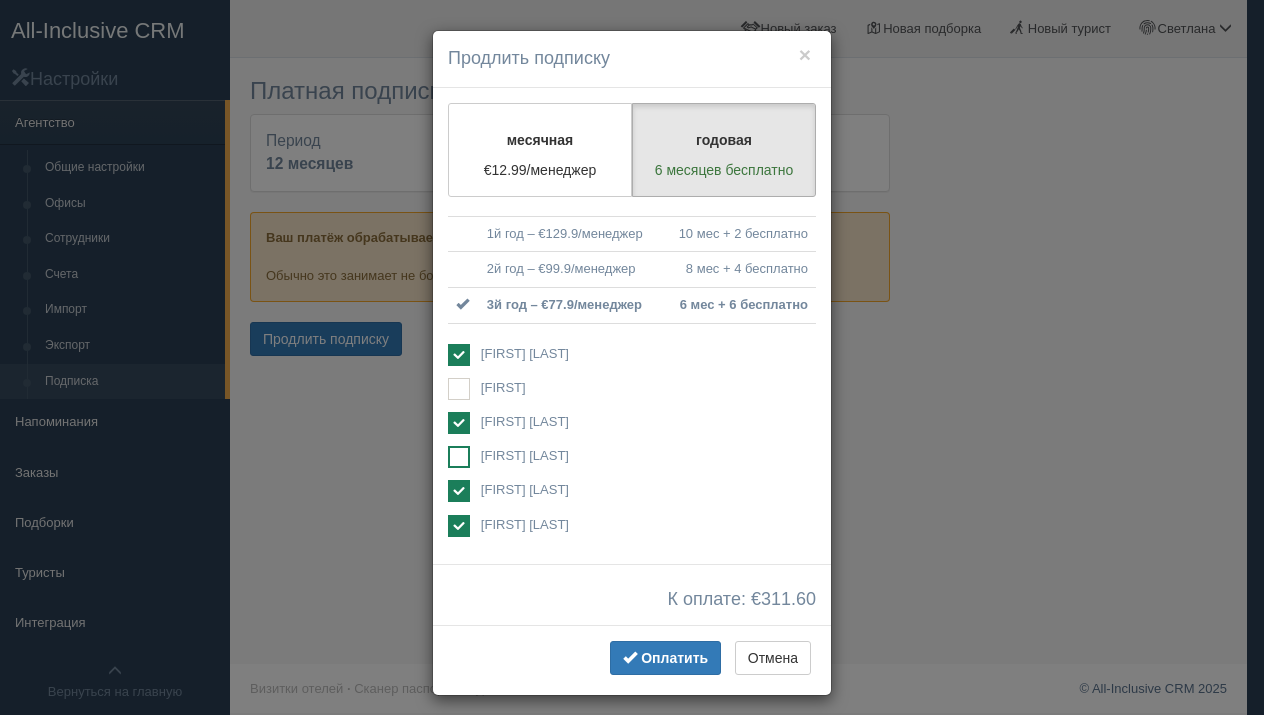 click at bounding box center (459, 457) 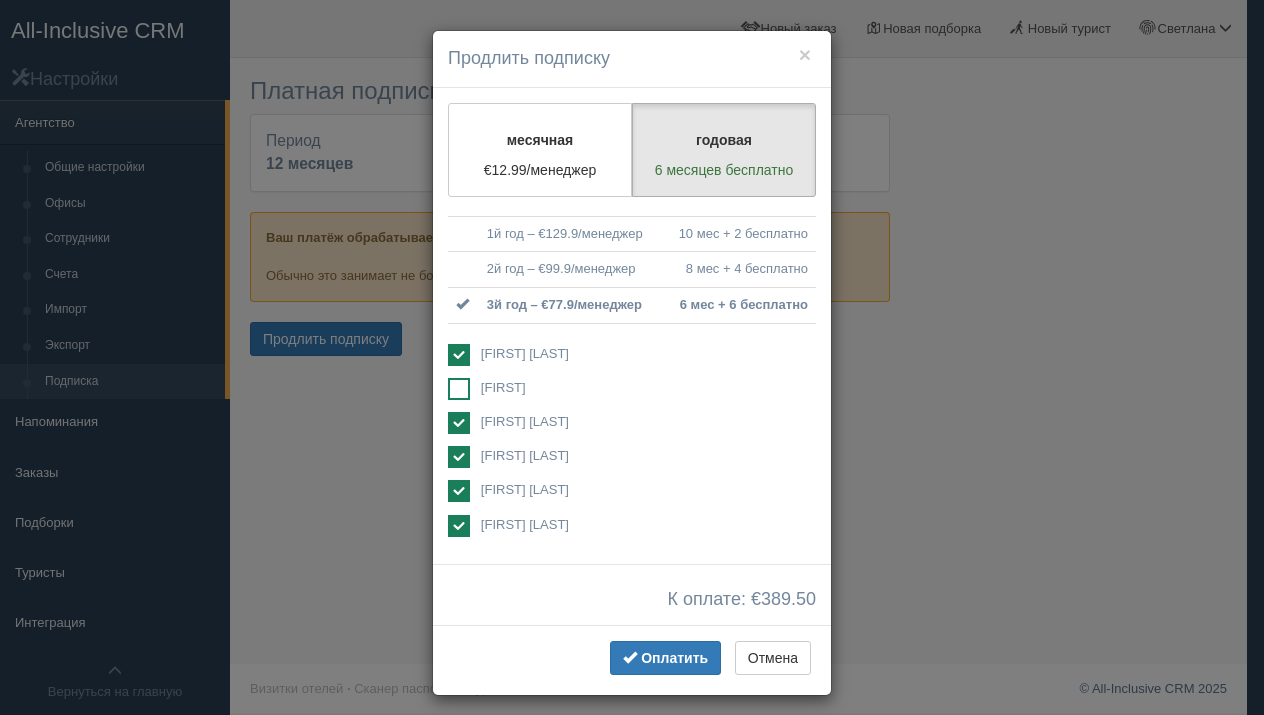 click at bounding box center [459, 389] 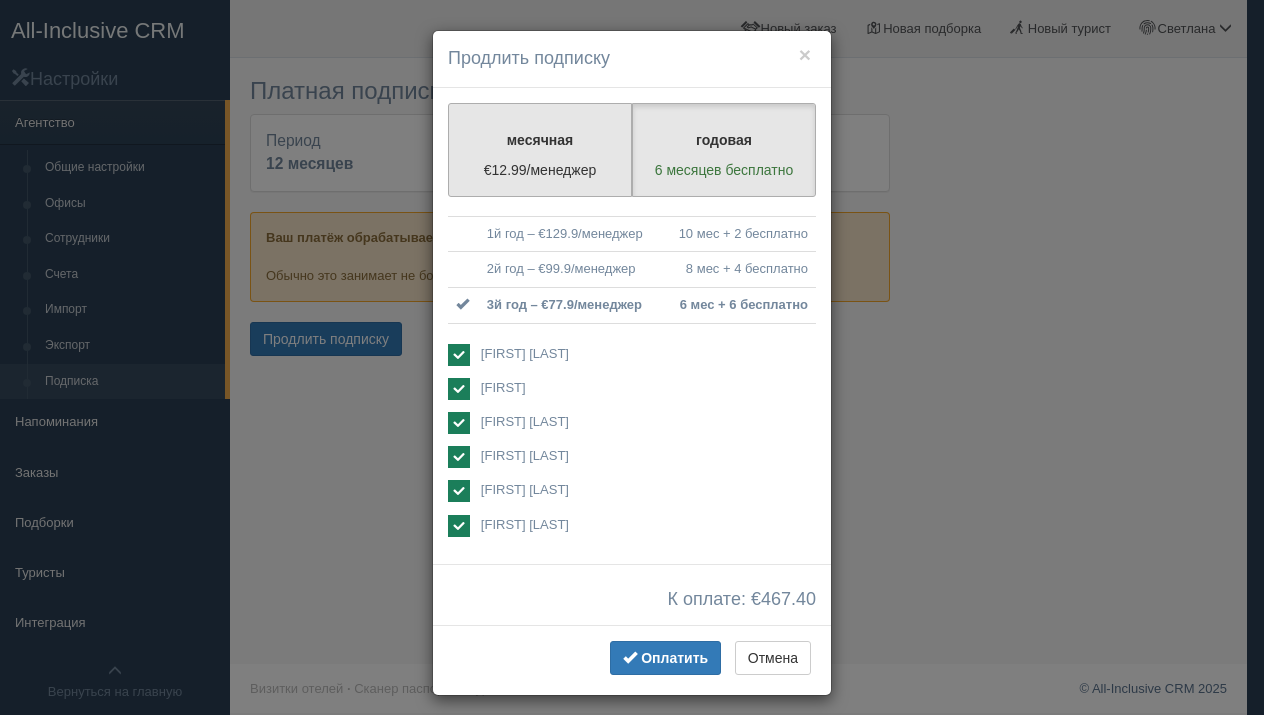 click on "€12.99/менеджер" at bounding box center [540, 170] 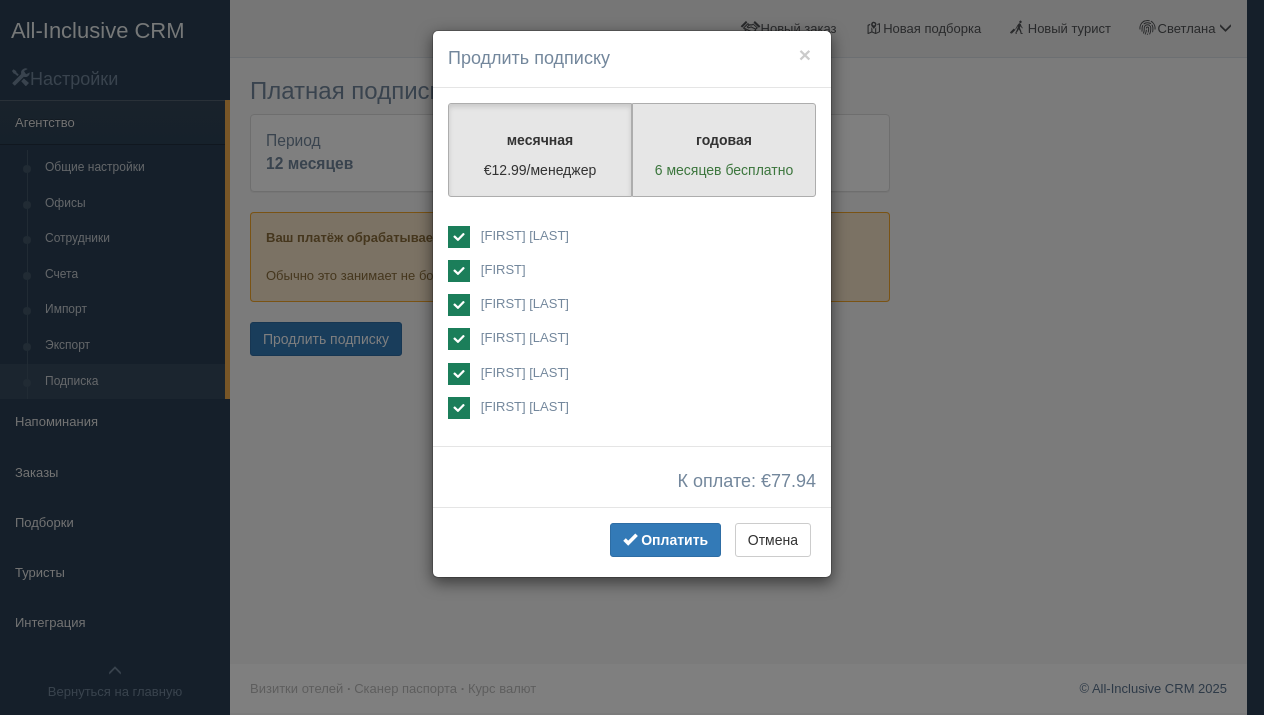 click on "годовая" at bounding box center (540, 140) 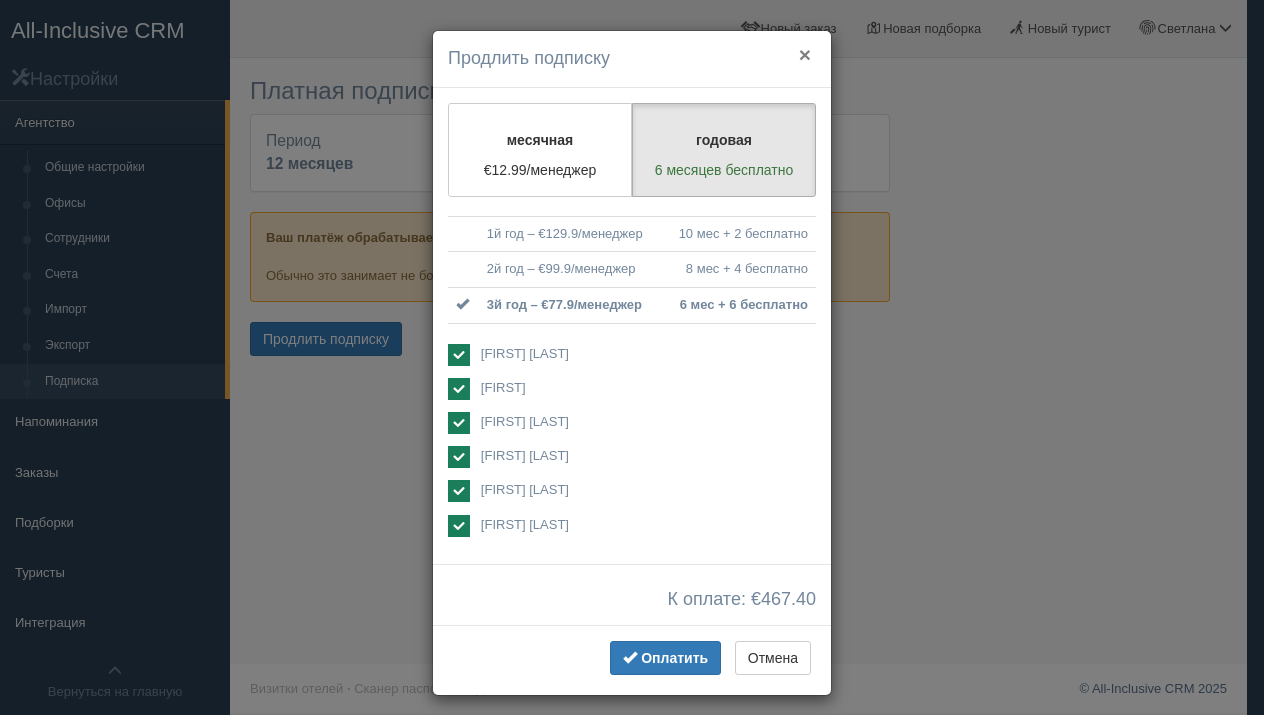 click on "×" at bounding box center (805, 54) 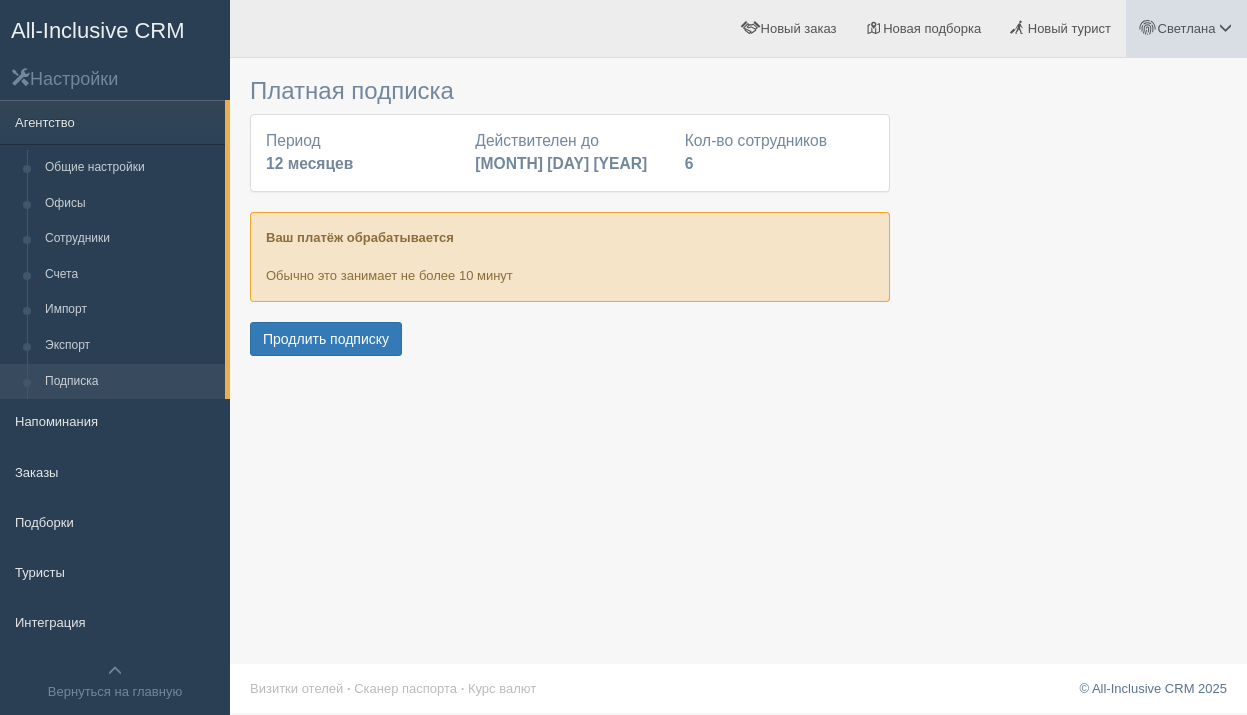click on "[FIRST]" at bounding box center (1193, 28) 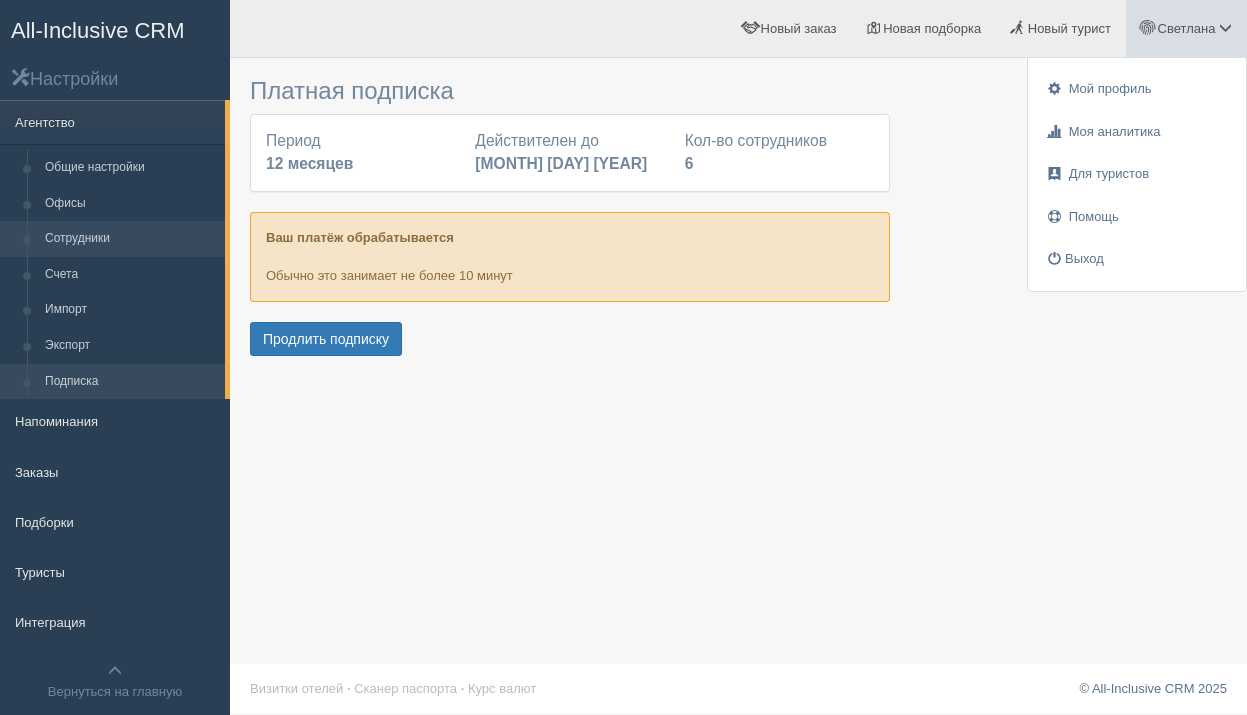 click on "Сотрудники" at bounding box center (130, 239) 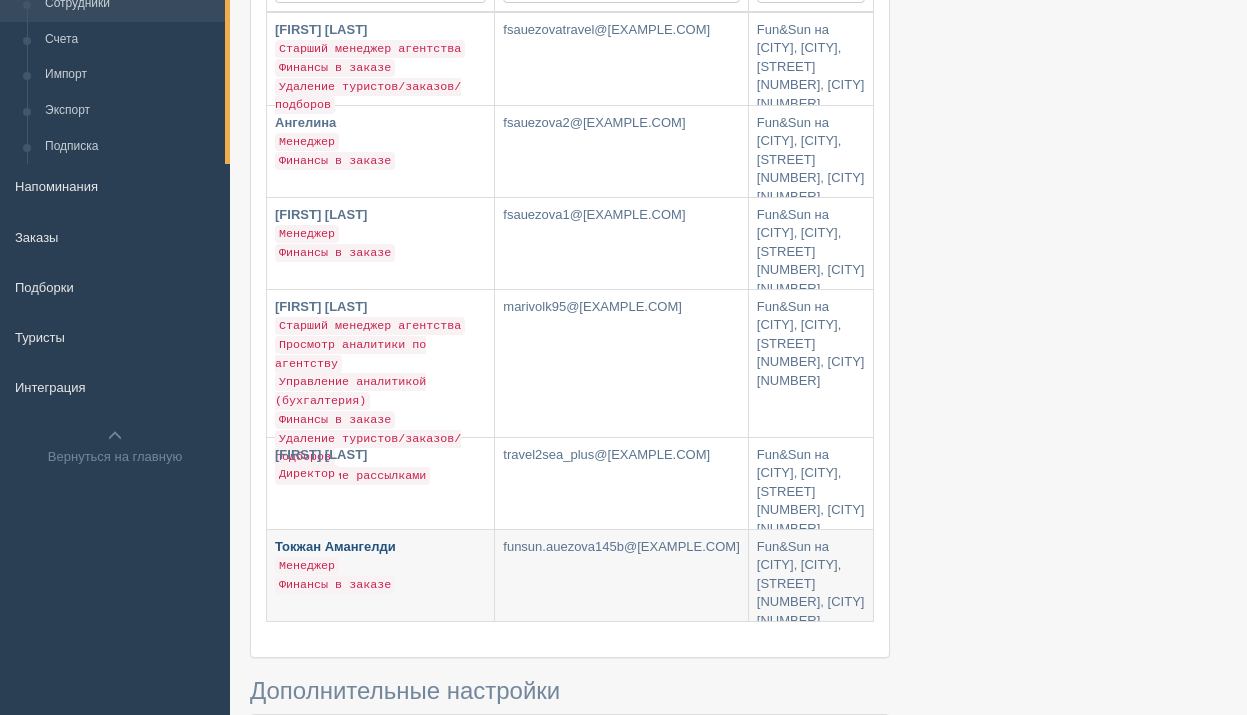 scroll, scrollTop: 200, scrollLeft: 0, axis: vertical 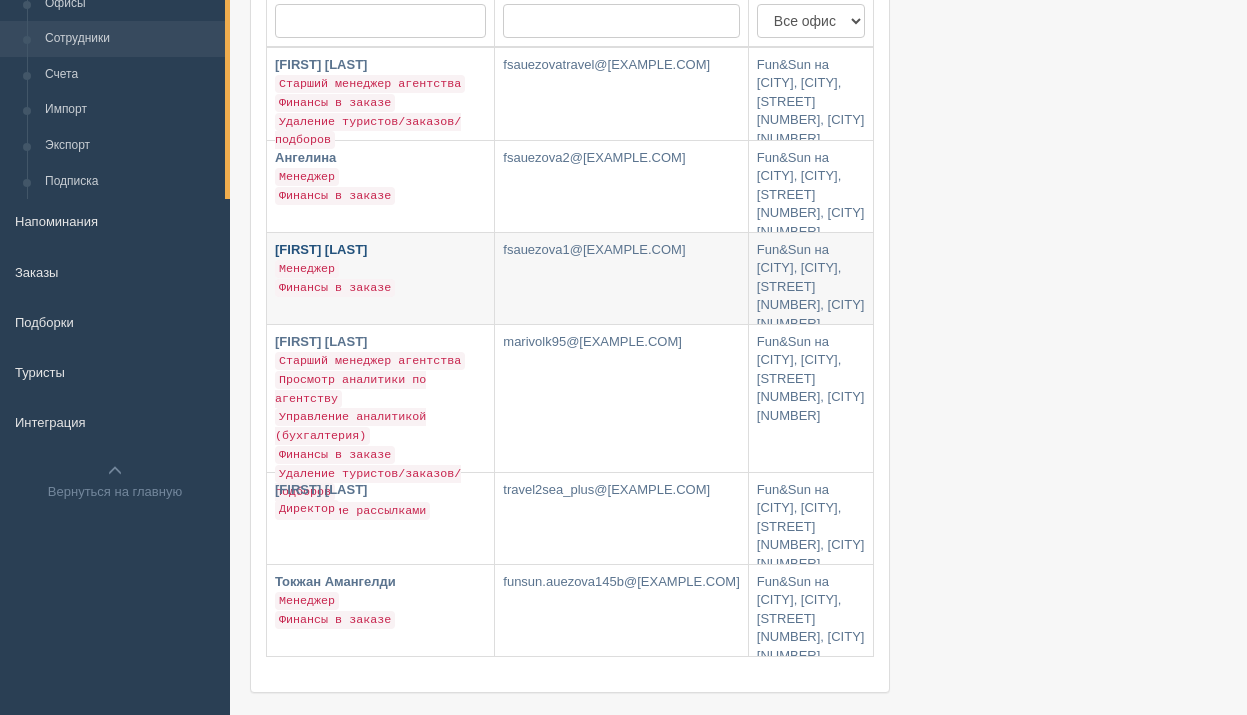 click on "Жанна Актымбаева
Менеджер
Финансы в заказе" at bounding box center [418, 278] 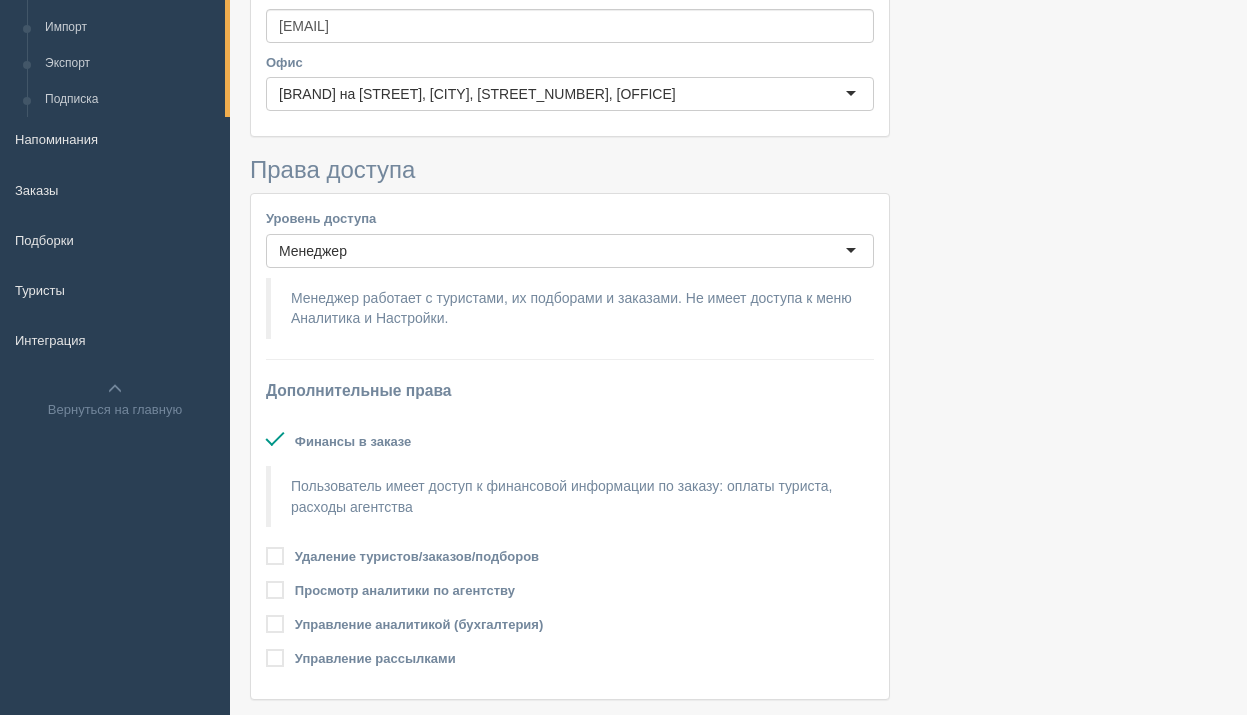 scroll, scrollTop: 300, scrollLeft: 0, axis: vertical 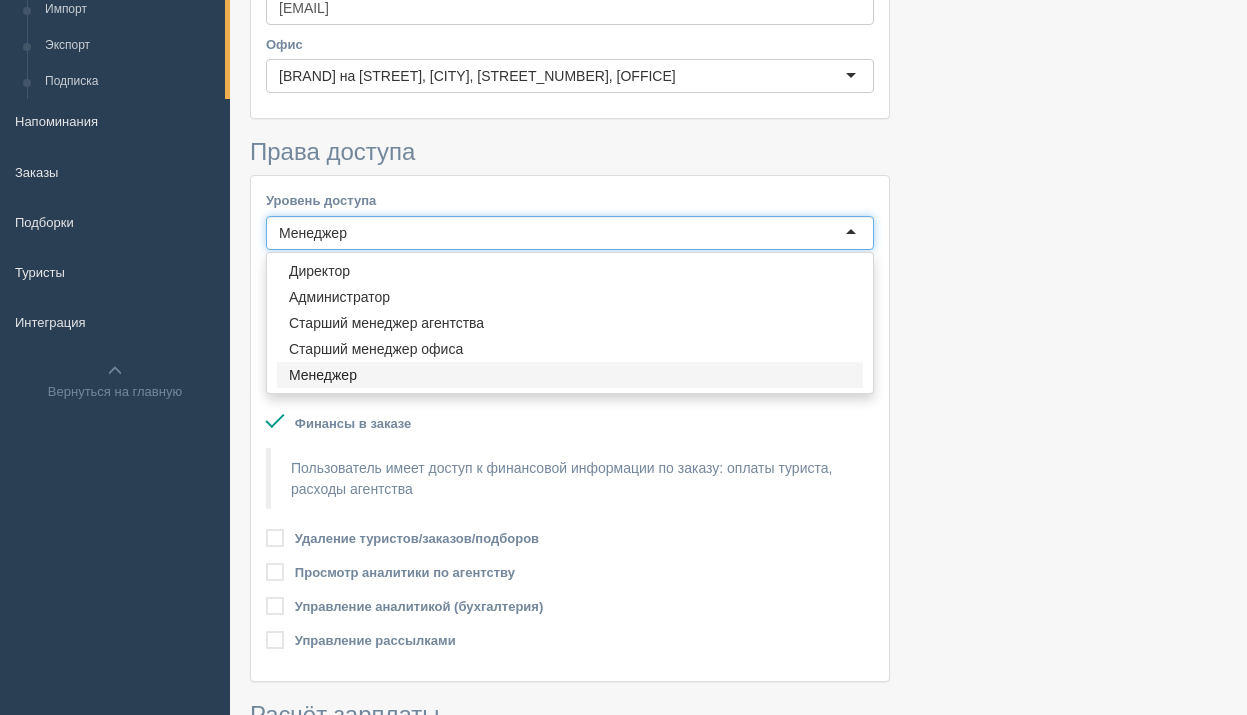 click on "Менеджер" at bounding box center [570, 233] 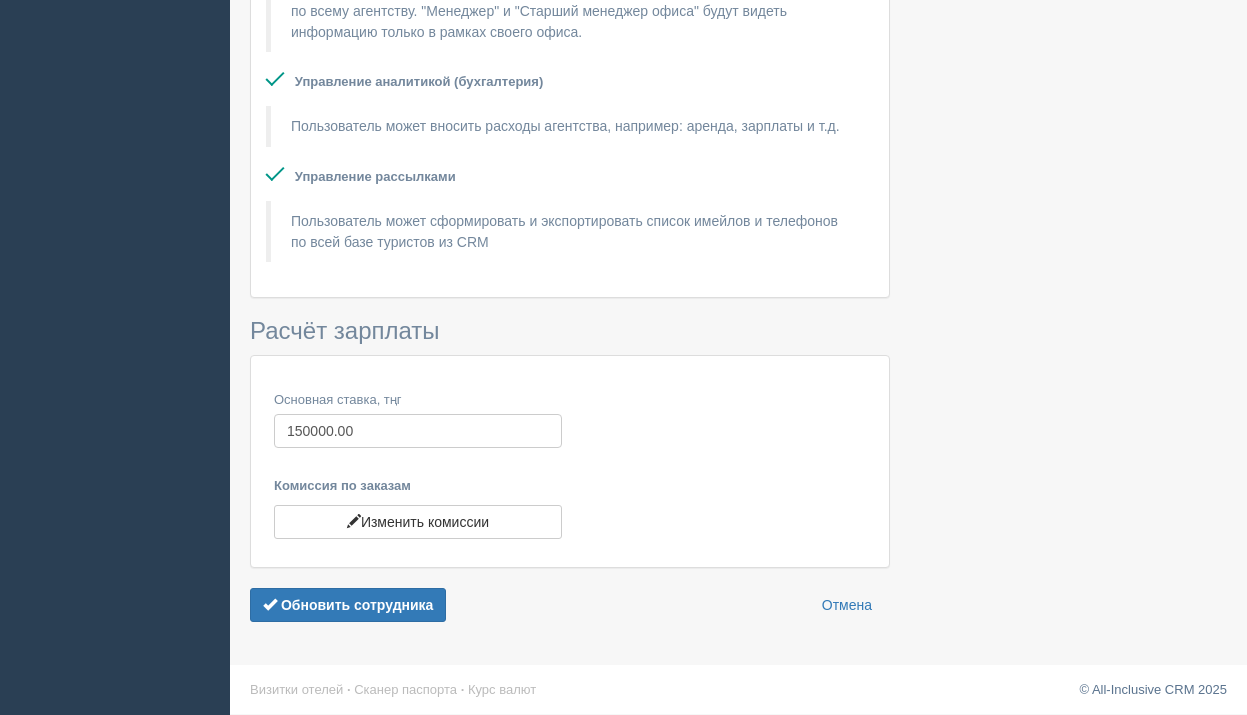 scroll, scrollTop: 1011, scrollLeft: 0, axis: vertical 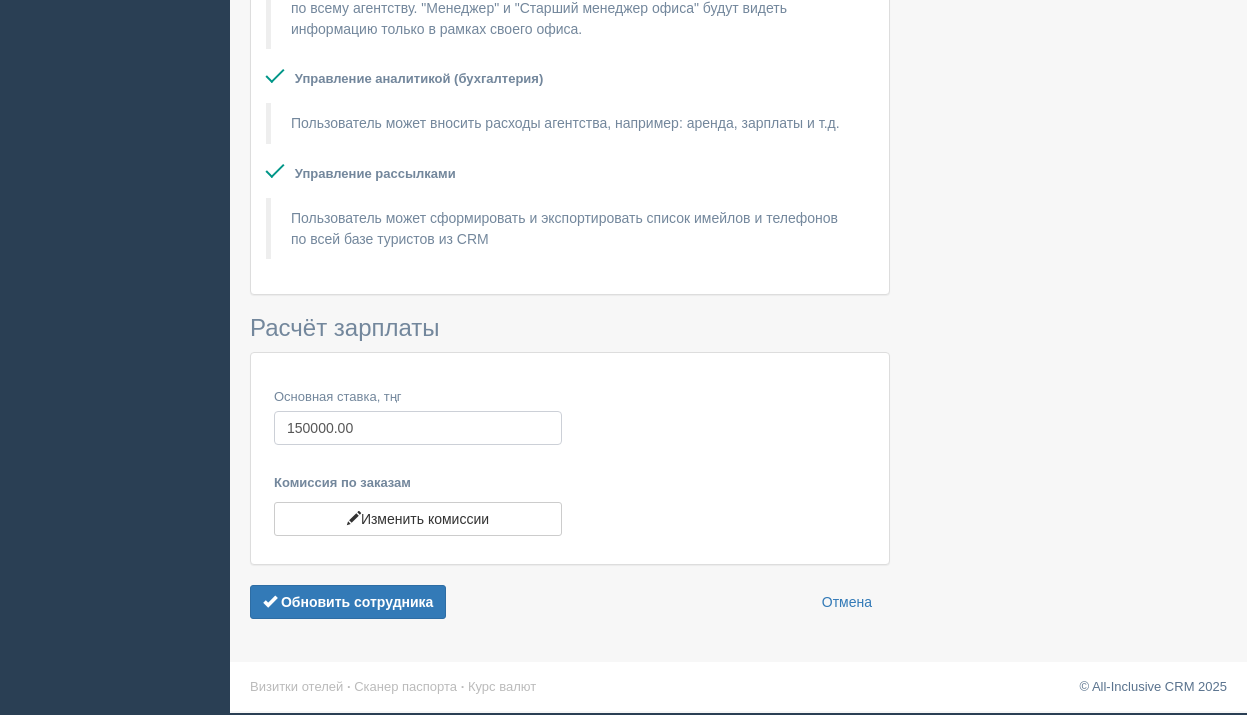 drag, startPoint x: 361, startPoint y: 432, endPoint x: 274, endPoint y: 429, distance: 87.05171 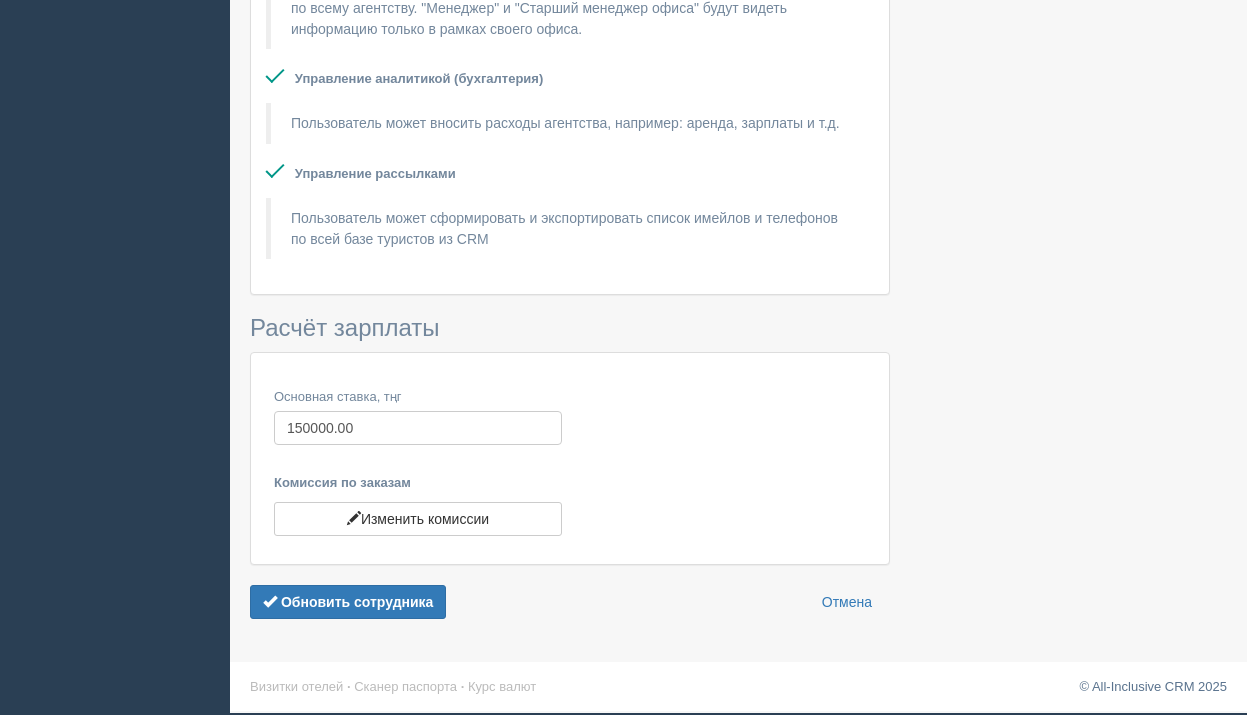 click on "Основная ставка, тңг
150000.00
Комиссия по заказам
Изменить комиссии" at bounding box center [418, 459] 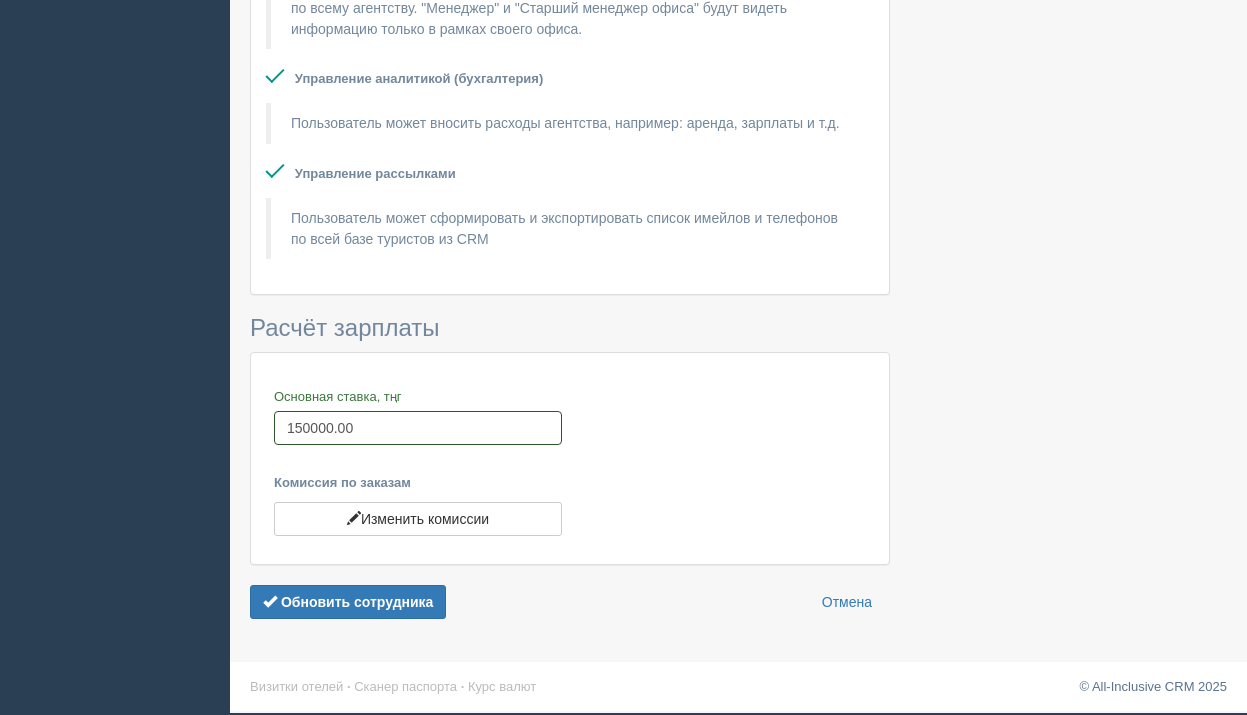 click on "150000.00" at bounding box center (418, 428) 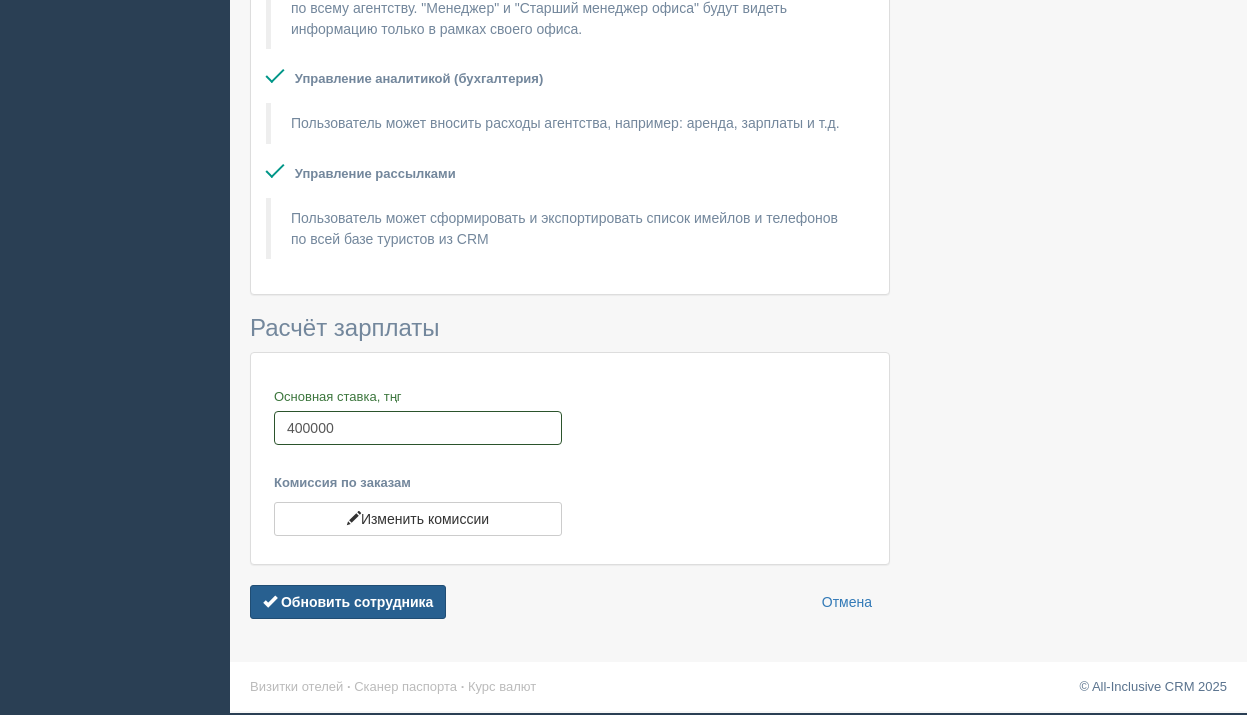 type on "400000" 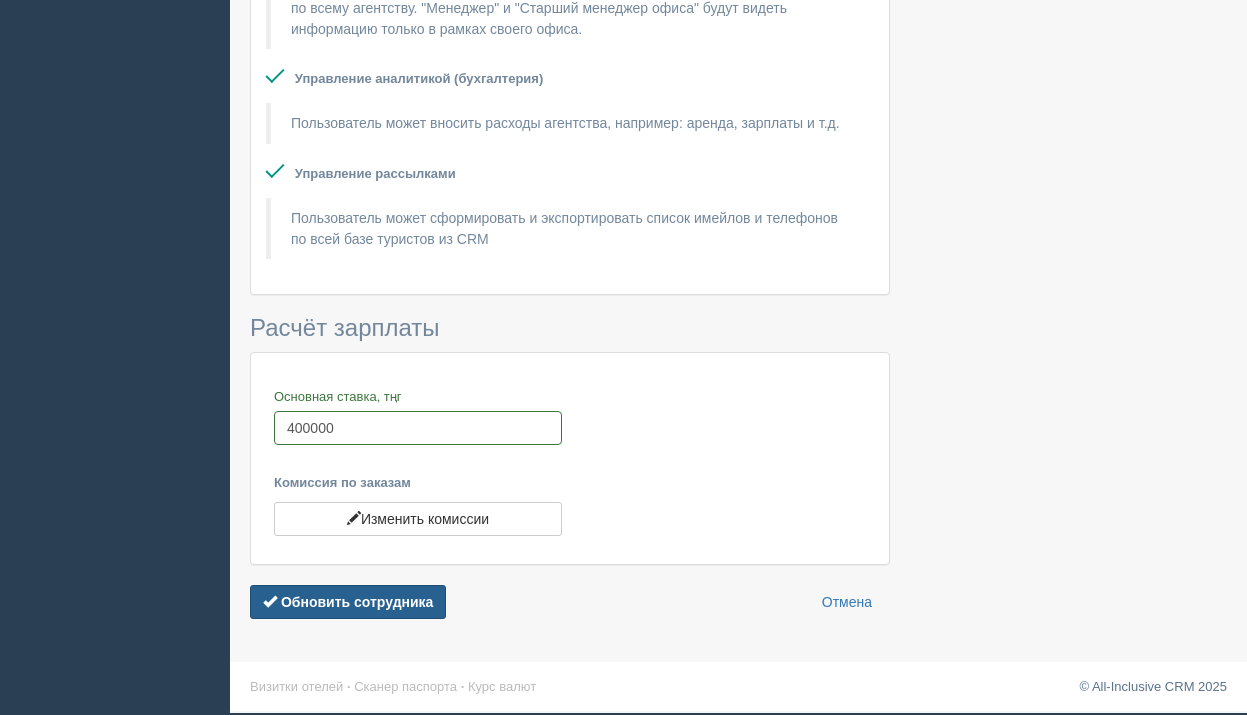 click on "Обновить сотрудника" at bounding box center [357, 602] 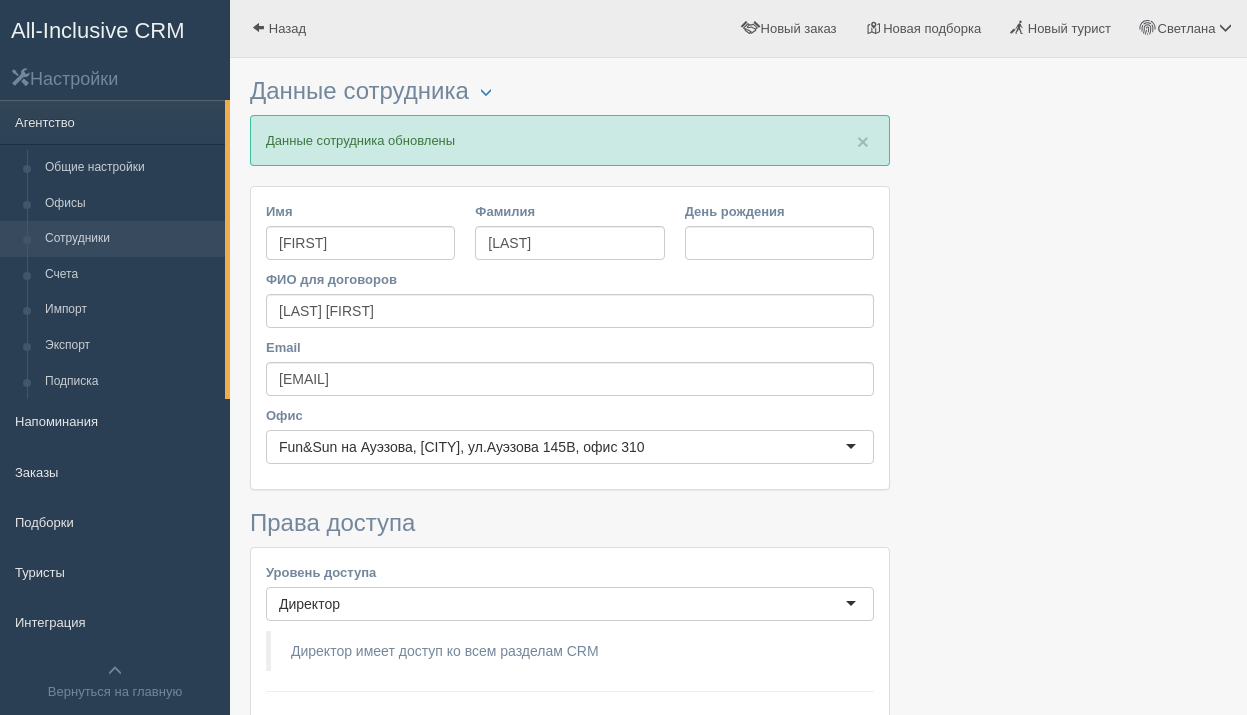 scroll, scrollTop: 0, scrollLeft: 0, axis: both 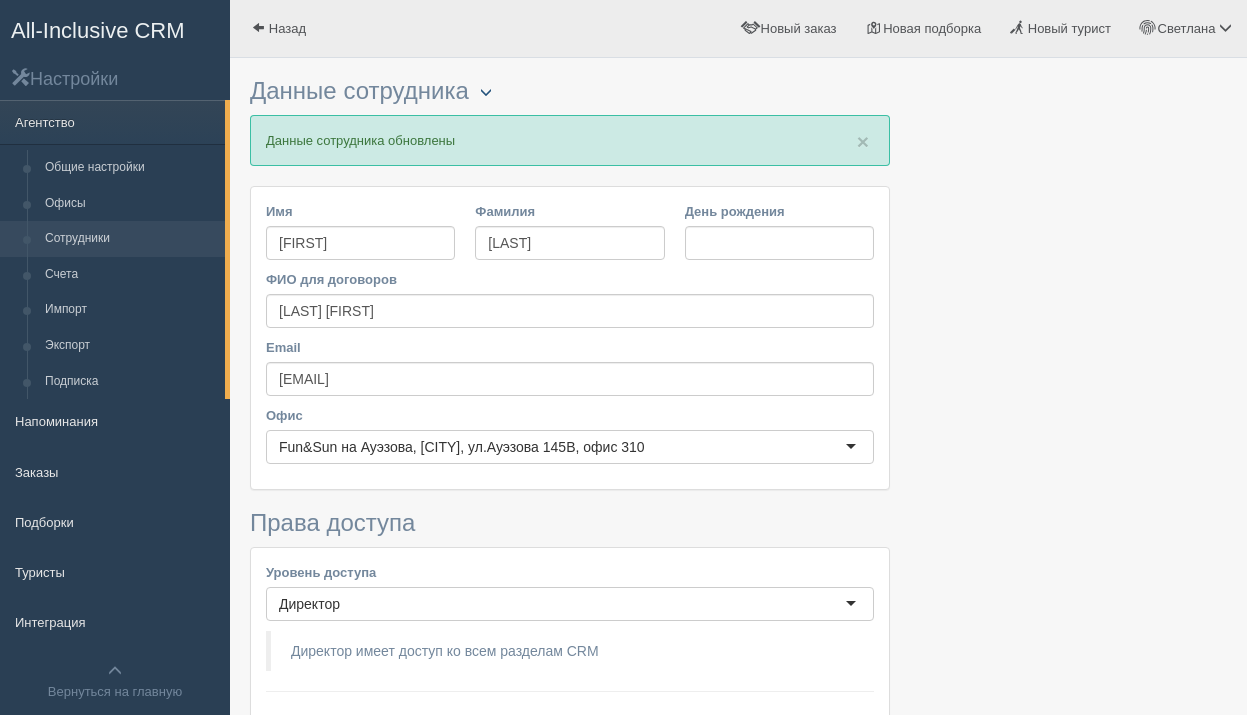 click at bounding box center (486, 92) 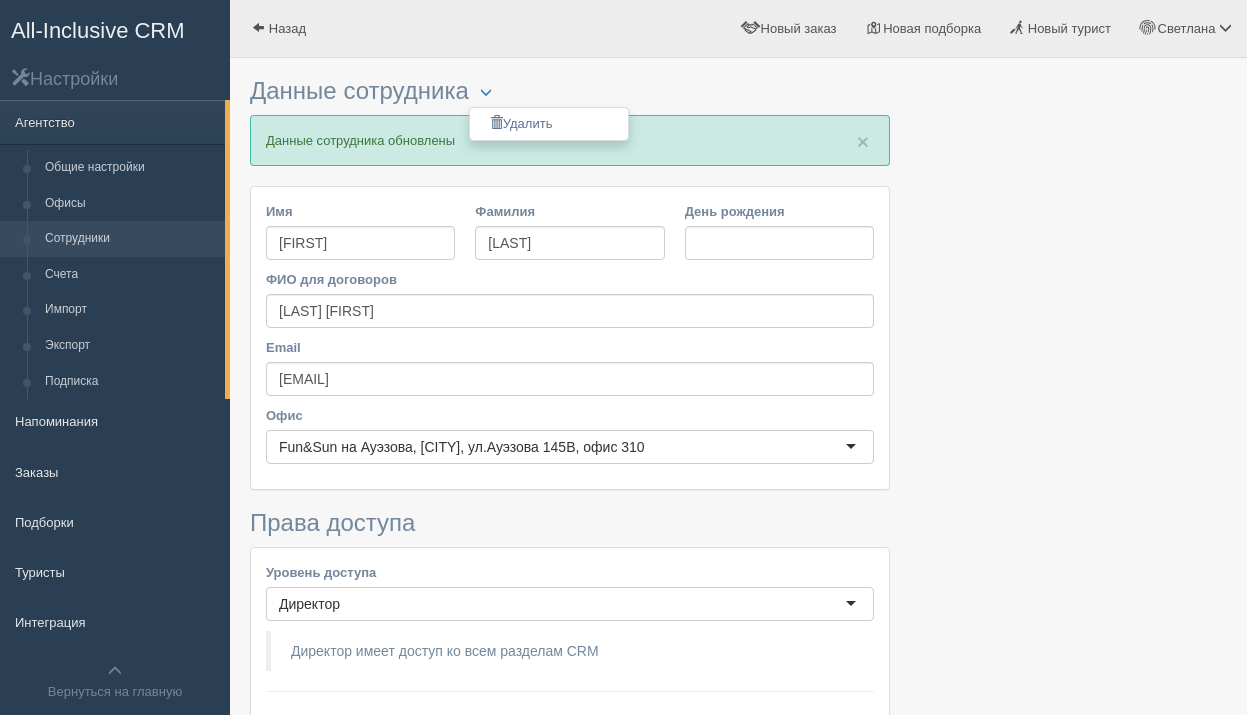 click on "Сотрудники" at bounding box center [130, 239] 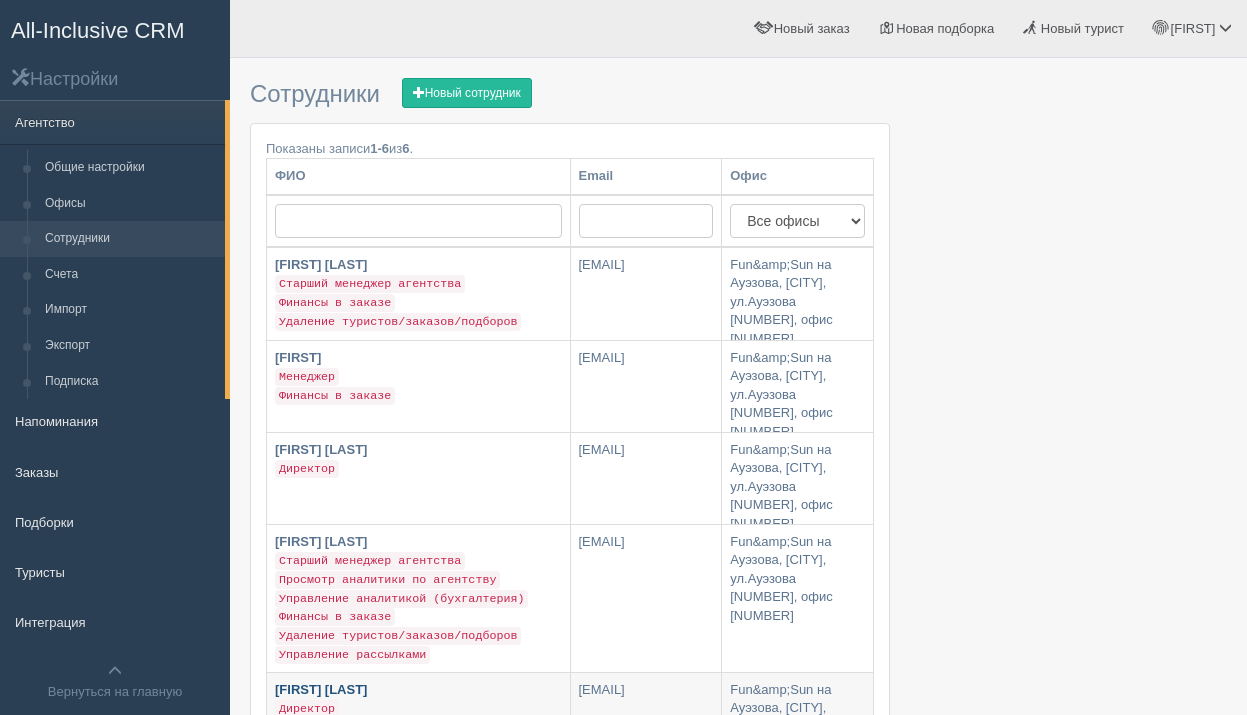scroll, scrollTop: 100, scrollLeft: 0, axis: vertical 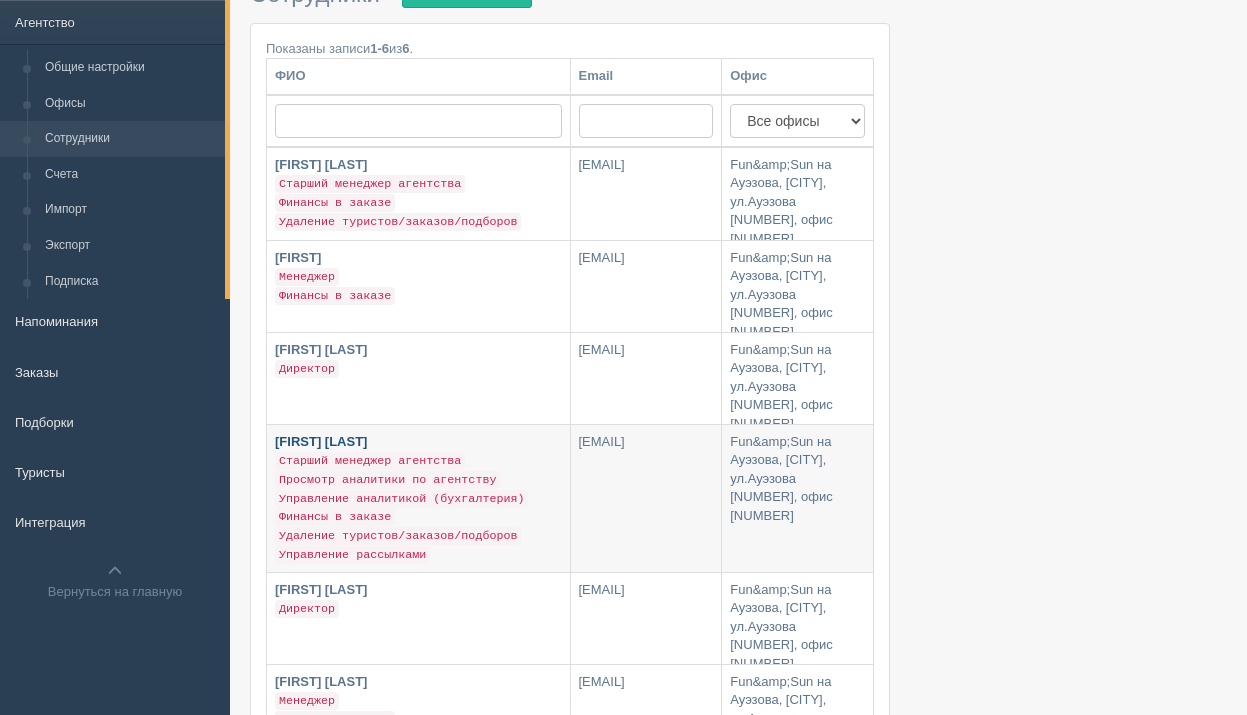 click on "[FIRST] [LAST]
Старший менеджер агентства
Просмотр аналитики по агентству
Управление аналитикой (бухгалтерия)
Финансы в заказе
Удаление туристов/заказов/подборов
Управление рассылками" at bounding box center (418, 498) 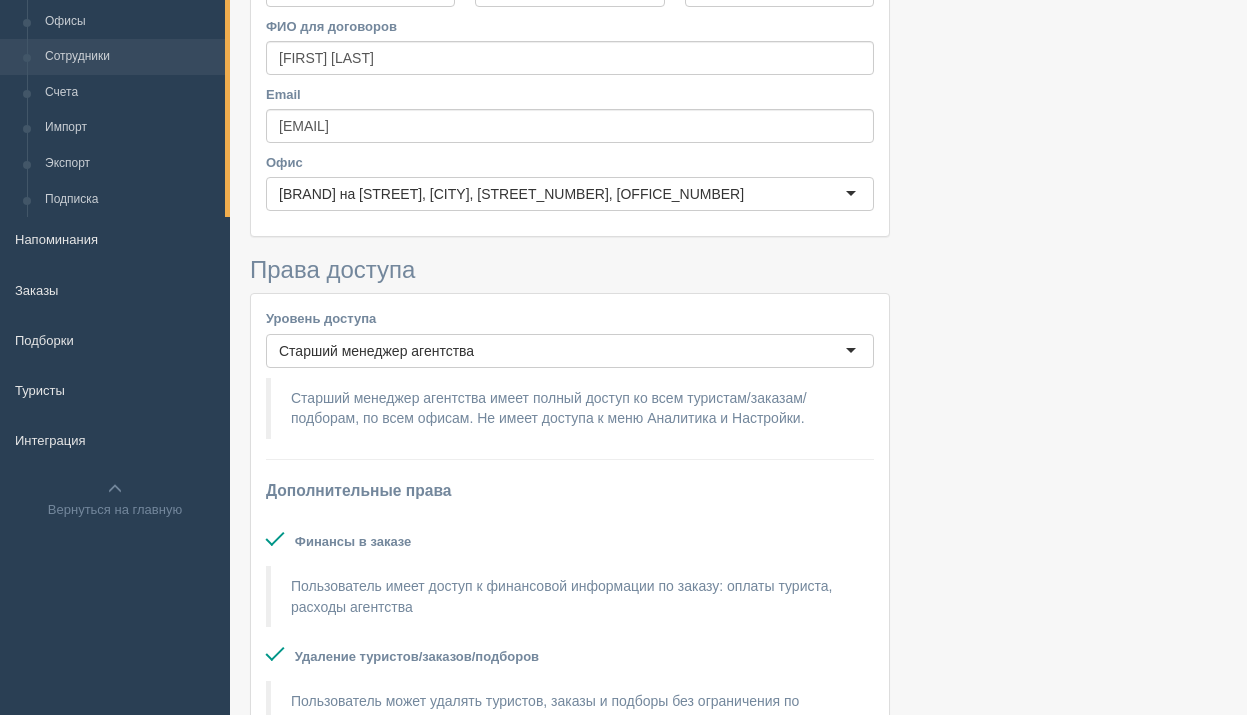 scroll, scrollTop: 200, scrollLeft: 0, axis: vertical 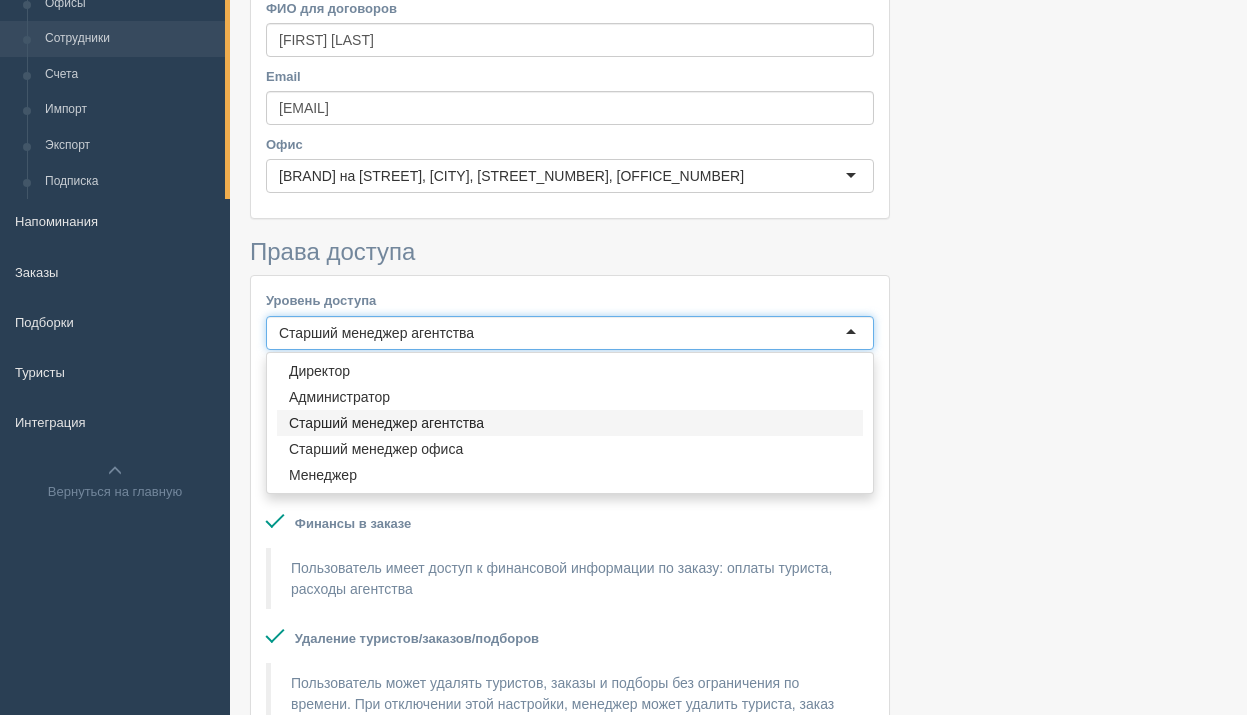 click on "Старший менеджер агентства" at bounding box center [376, 353] 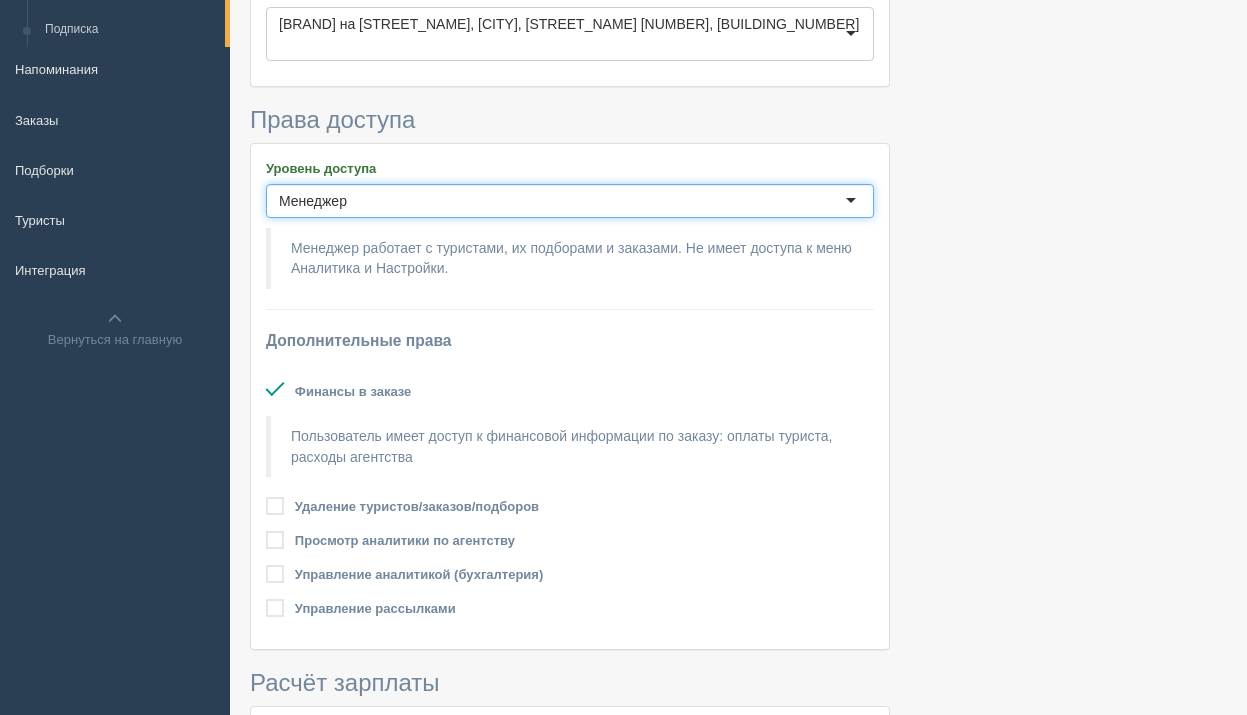 scroll, scrollTop: 686, scrollLeft: 0, axis: vertical 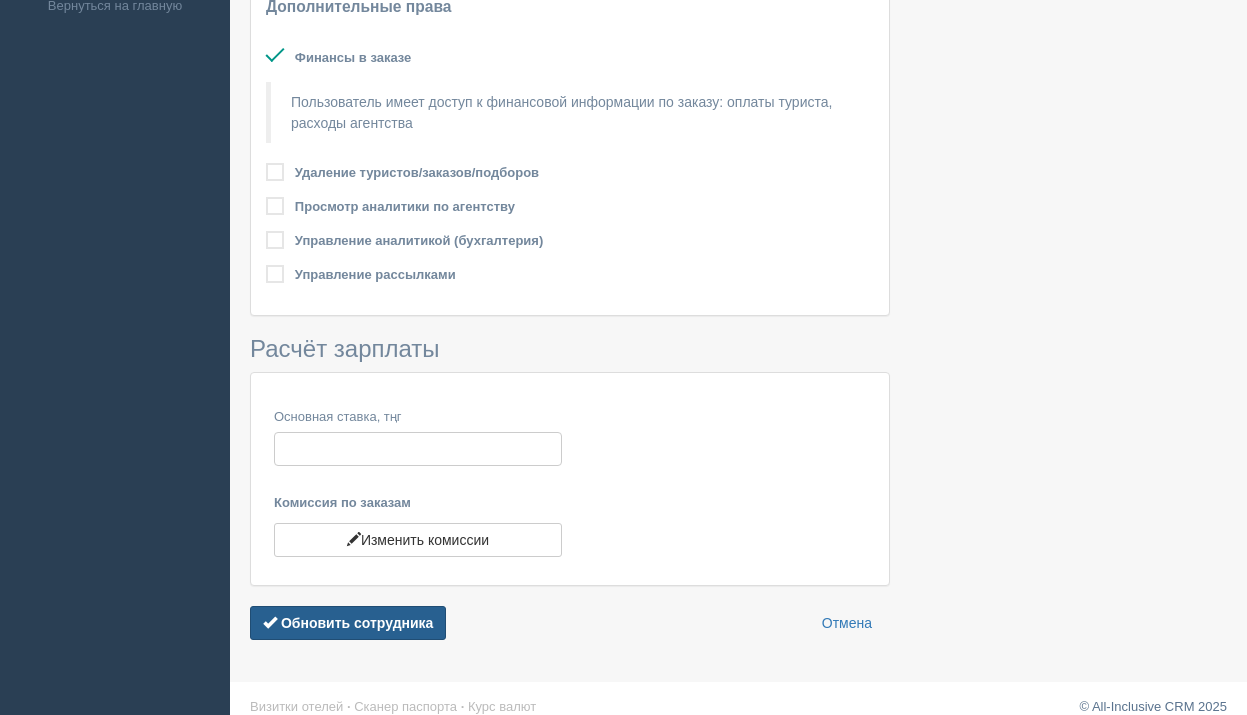 click on "Обновить сотрудника" at bounding box center [357, 623] 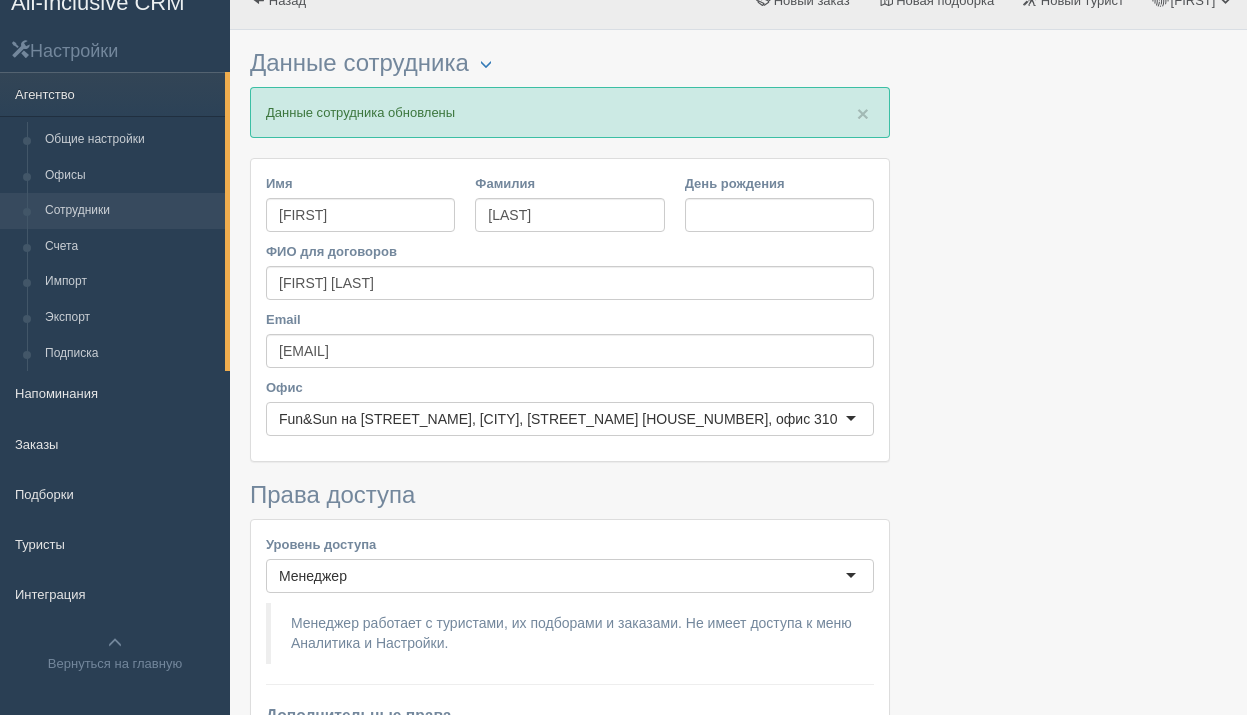 scroll, scrollTop: 0, scrollLeft: 0, axis: both 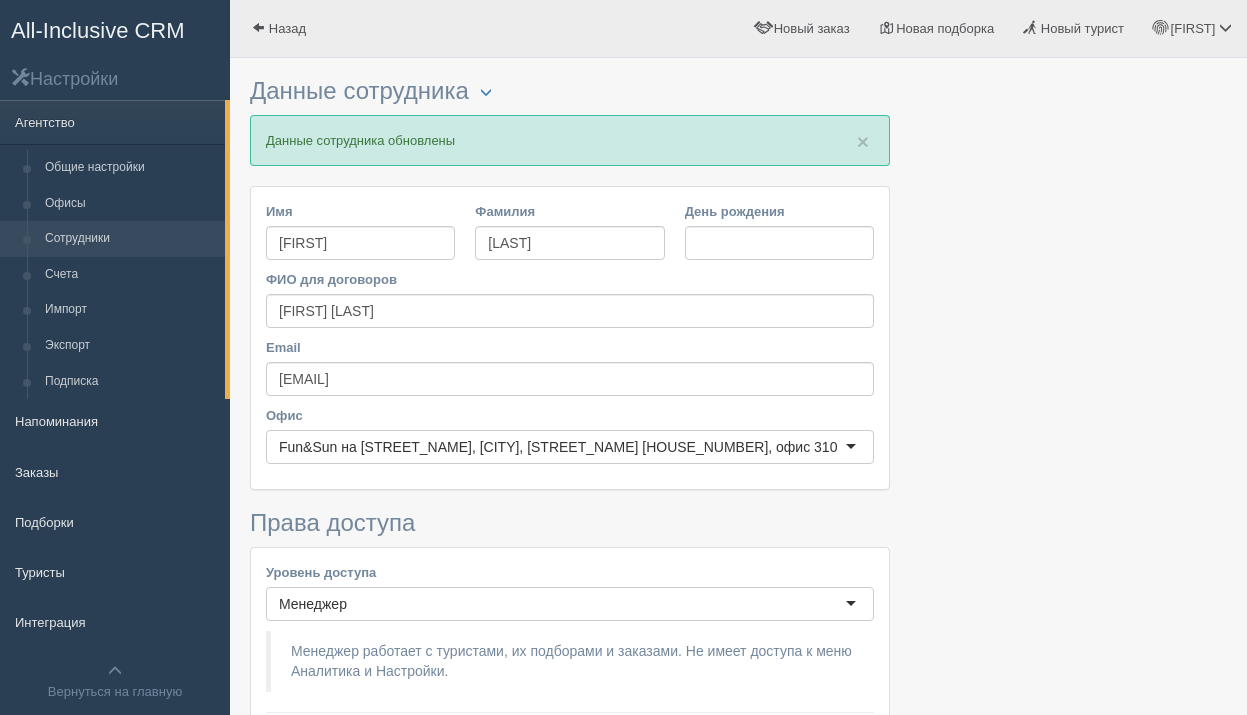 click on "Данные сотрудника
Удалить" at bounding box center [570, 91] 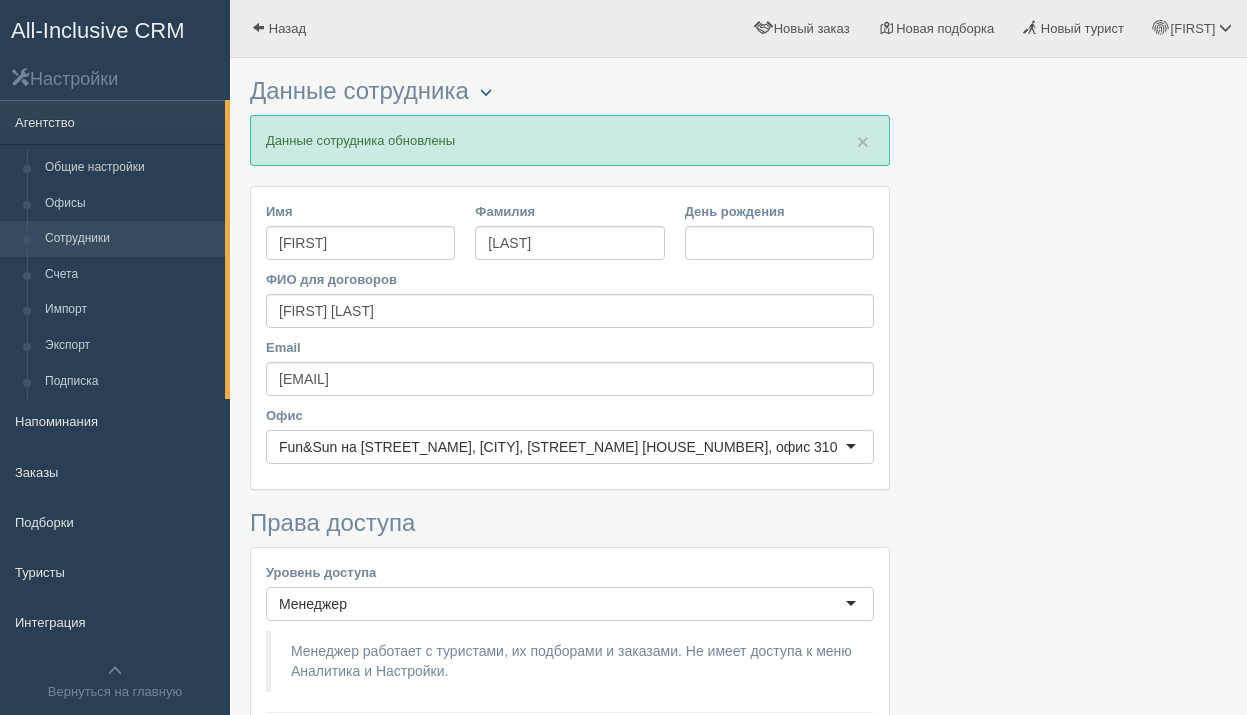 click at bounding box center [486, 93] 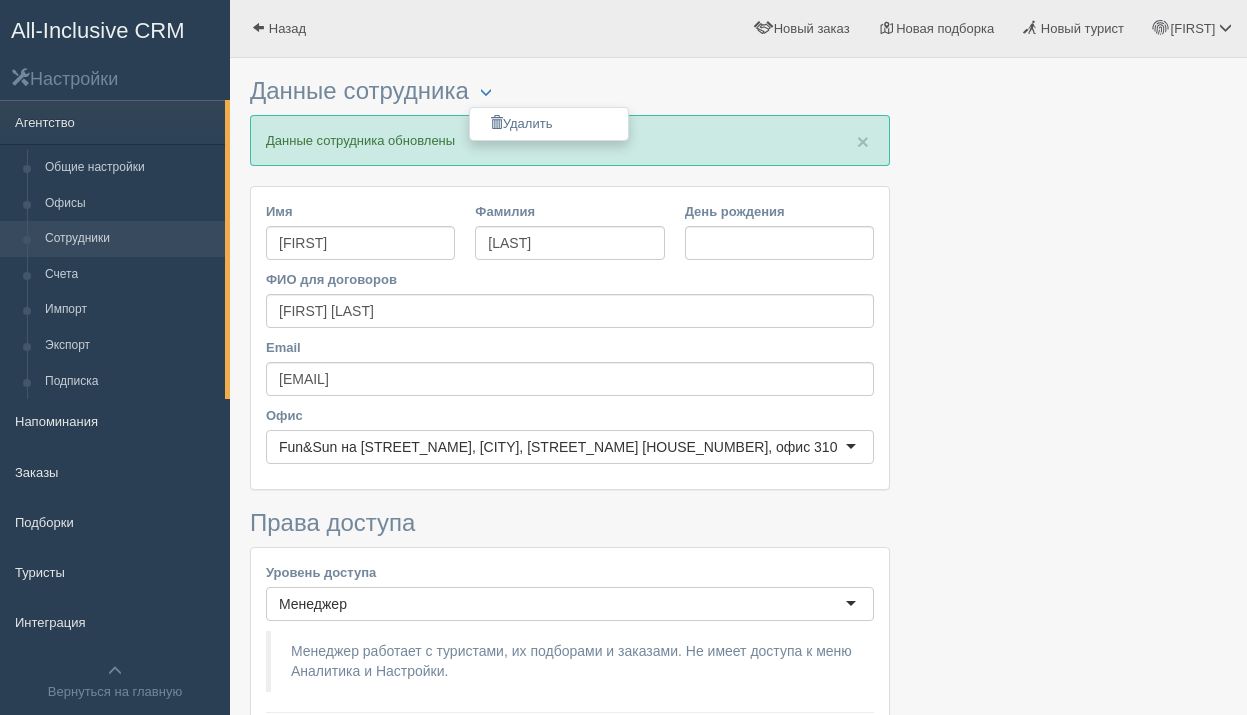 click at bounding box center (738, 725) 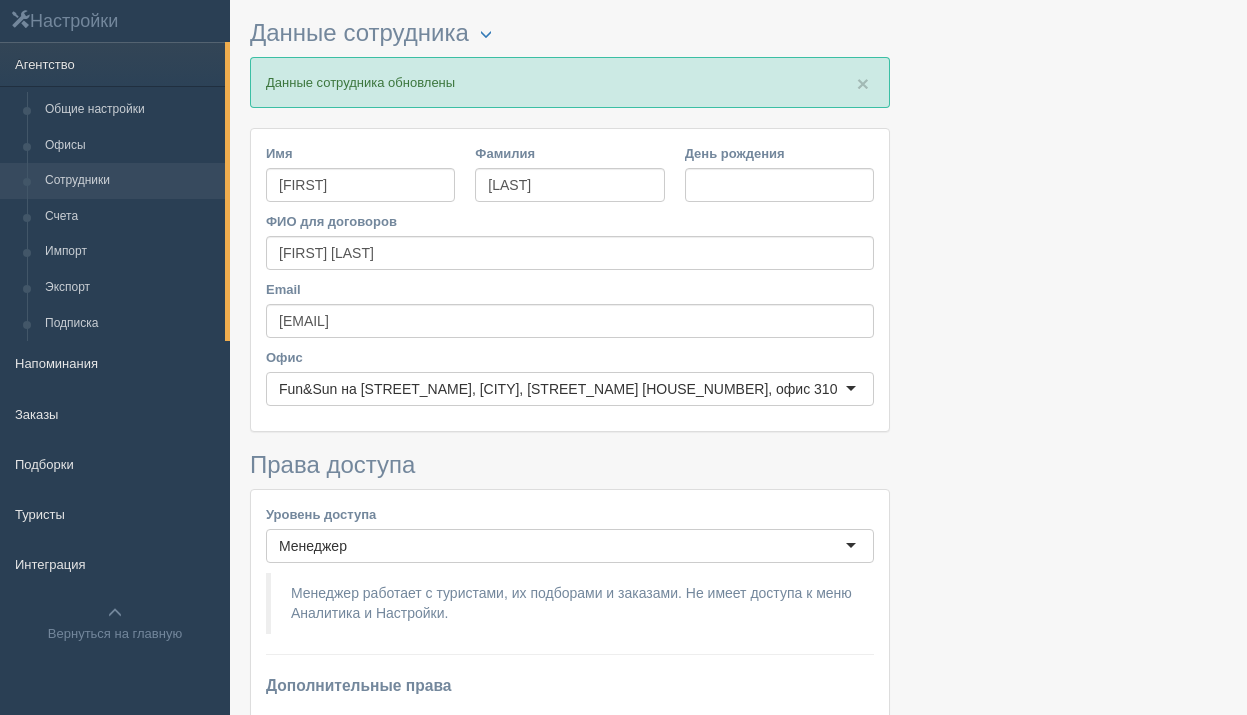 scroll, scrollTop: 57, scrollLeft: 0, axis: vertical 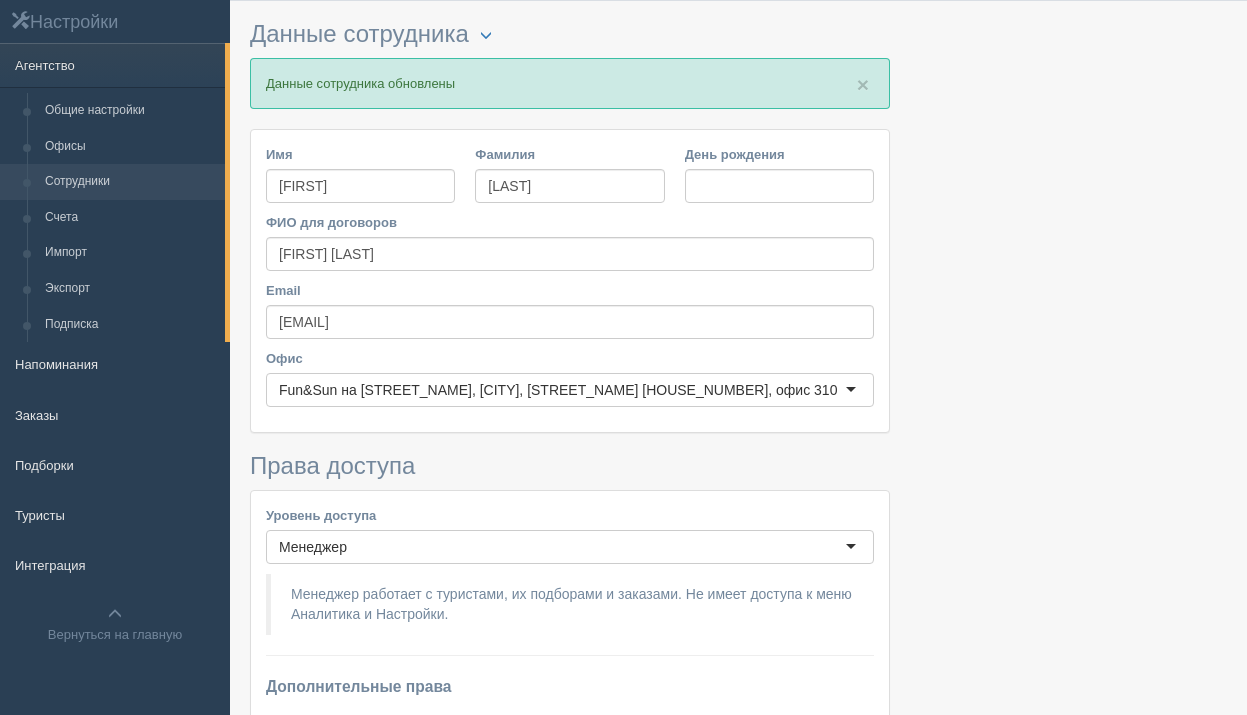click on "Сотрудники" at bounding box center [130, 182] 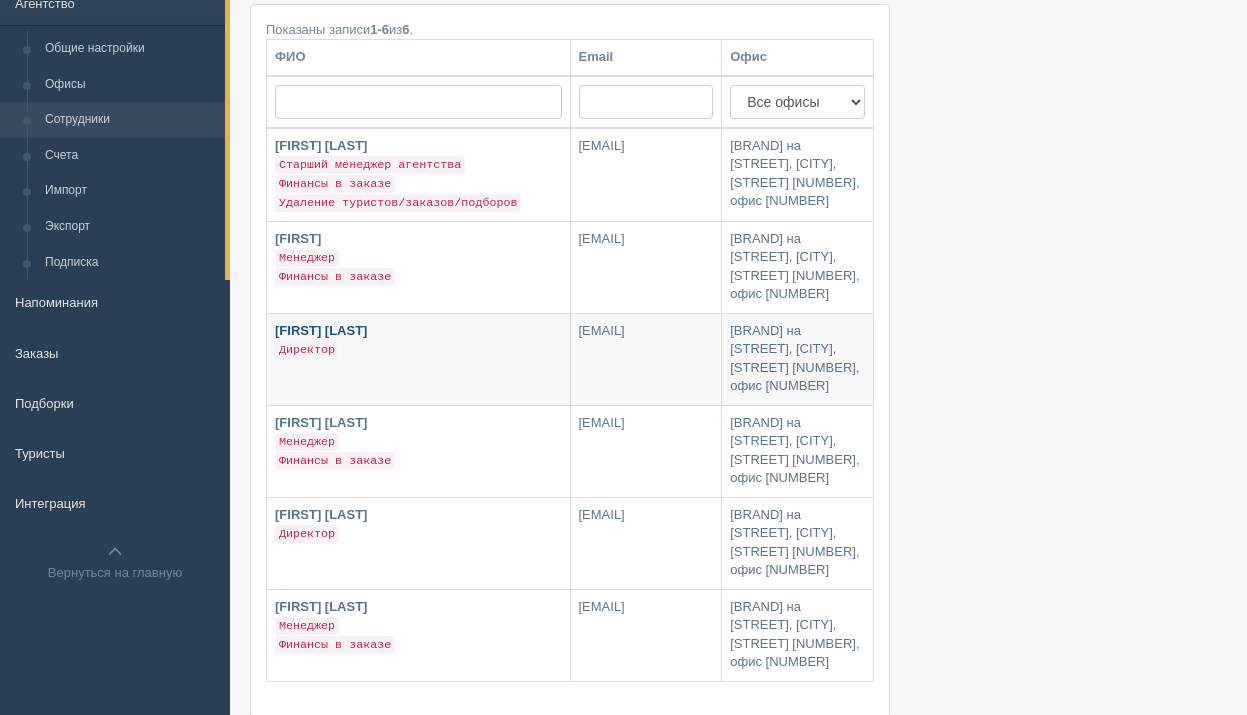 scroll, scrollTop: 200, scrollLeft: 0, axis: vertical 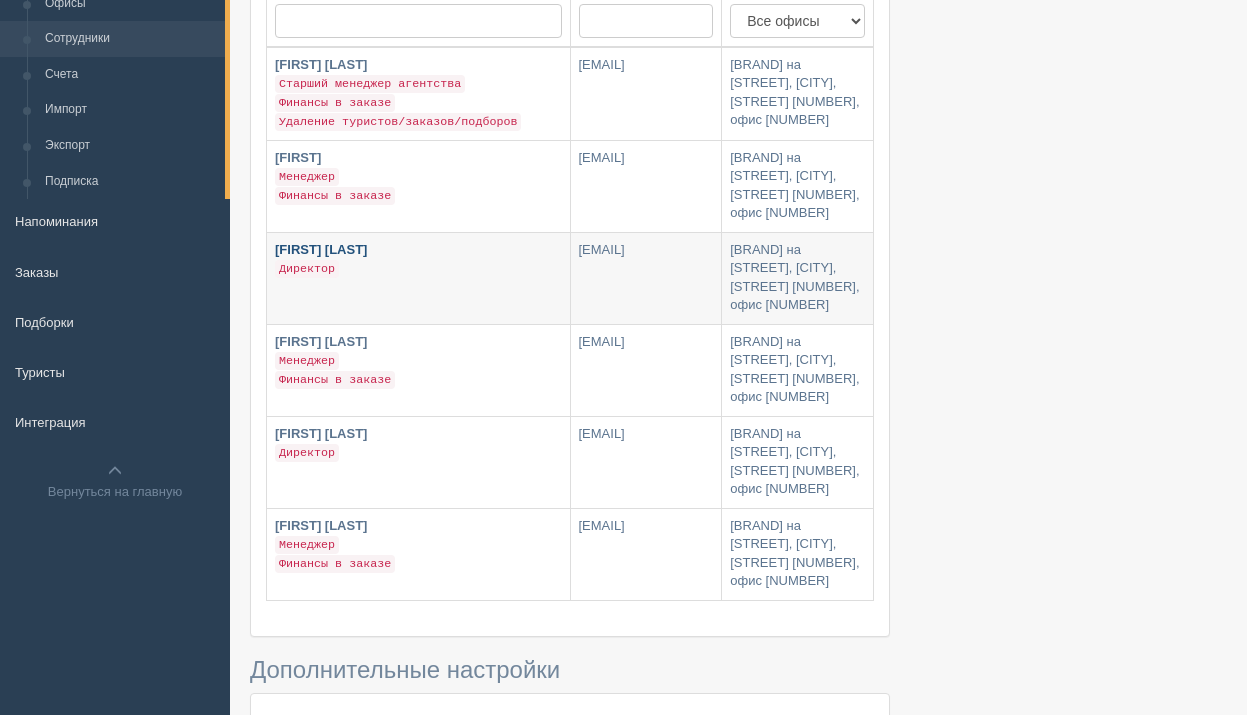 click on "Жанна Актымбаева
Директор" at bounding box center [418, 278] 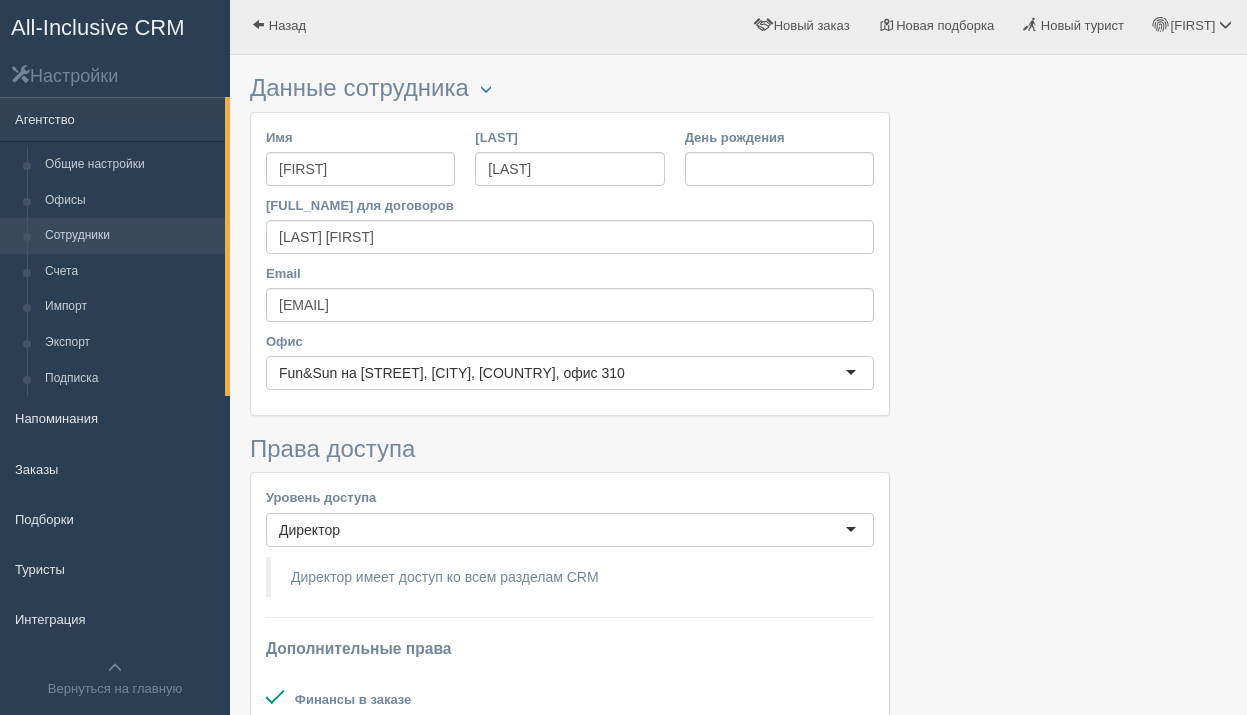 scroll, scrollTop: 0, scrollLeft: 0, axis: both 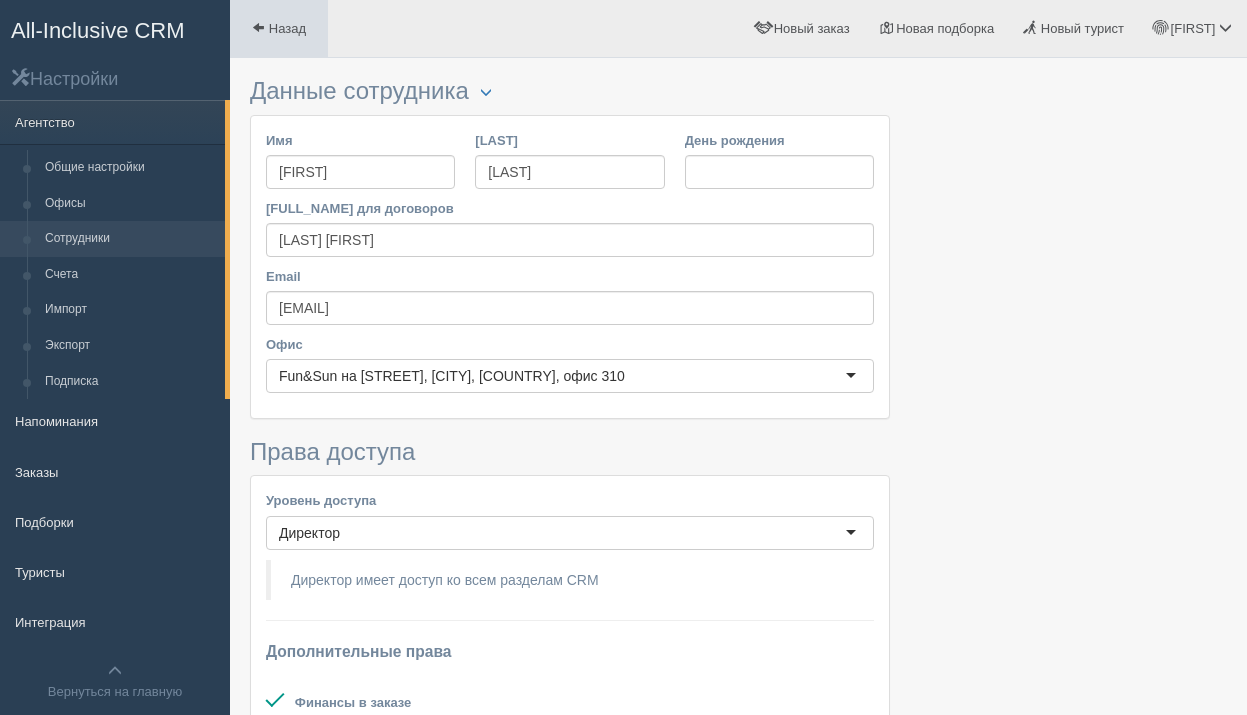 click on "Назад" at bounding box center [287, 28] 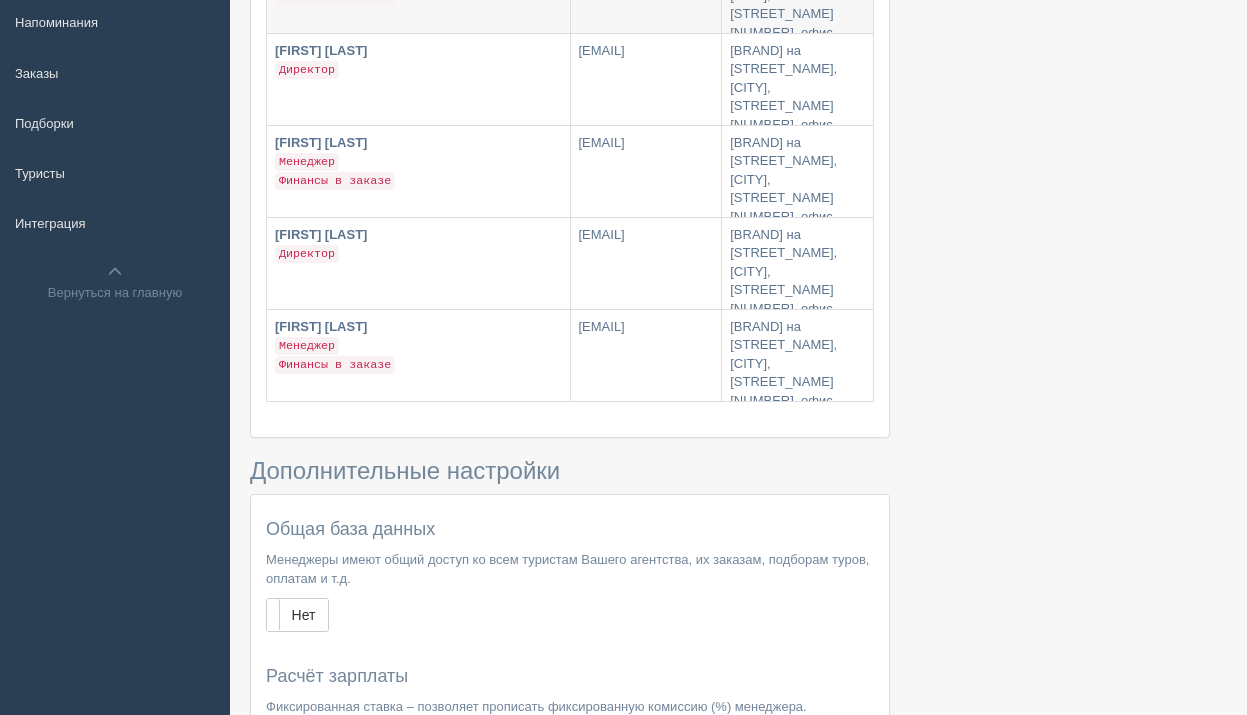 scroll, scrollTop: 400, scrollLeft: 0, axis: vertical 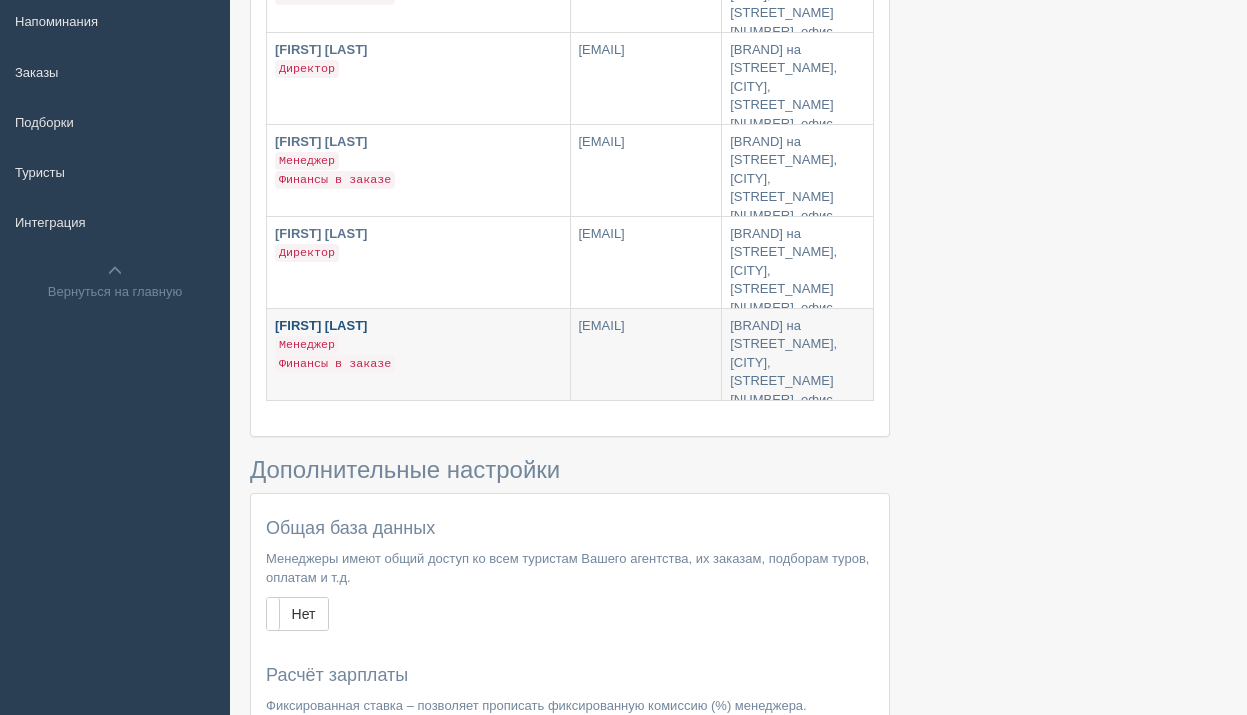 click on "Токжан Амангелди
Менеджер
Финансы в заказе" at bounding box center (418, 354) 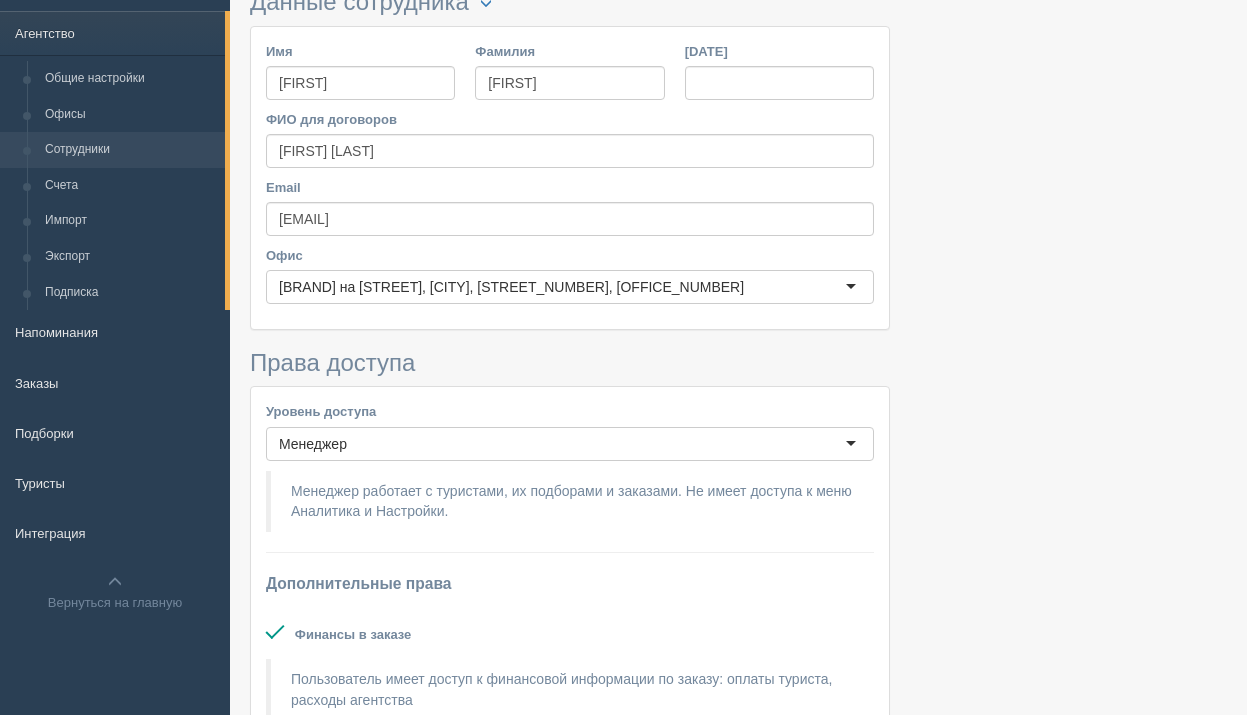 scroll, scrollTop: 200, scrollLeft: 0, axis: vertical 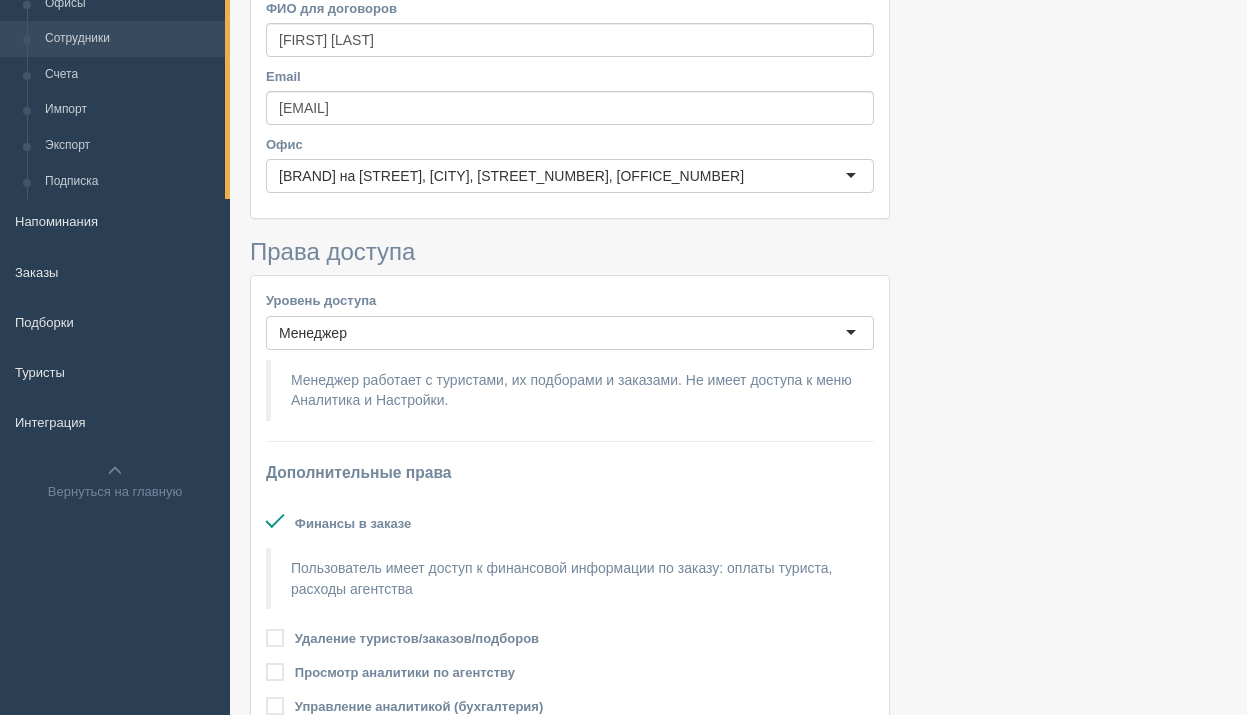 click on "Менеджер" at bounding box center (570, 333) 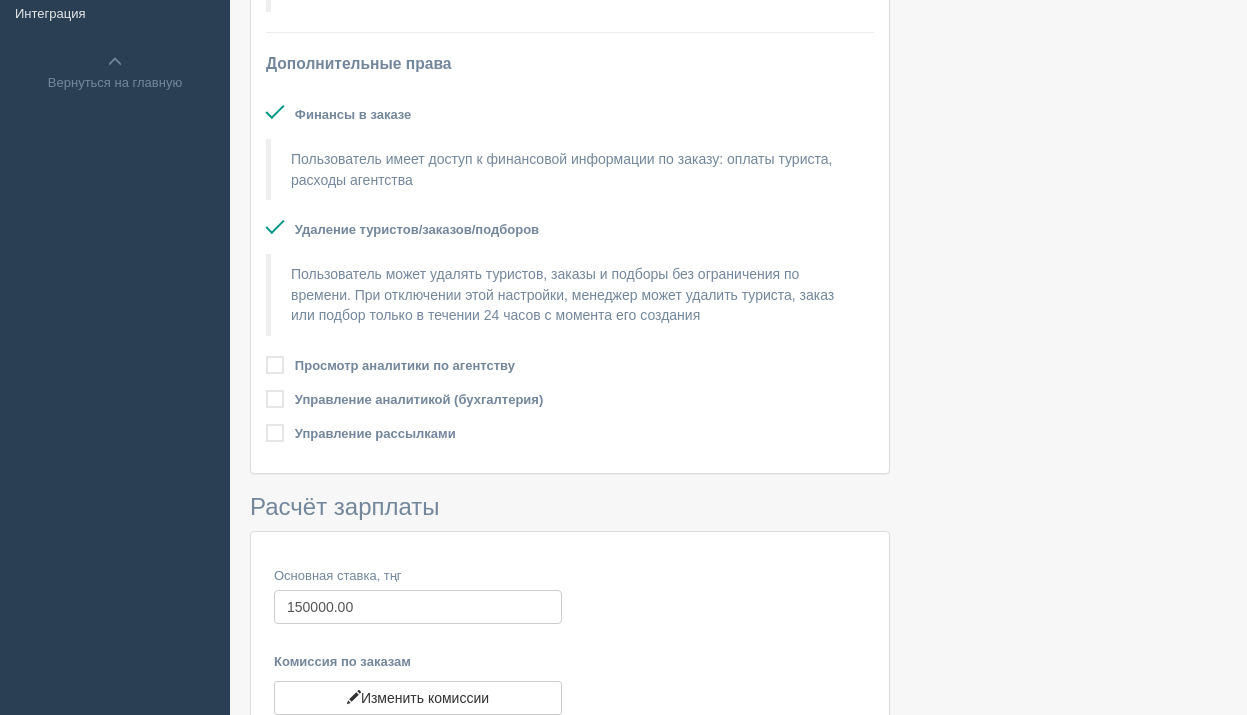 scroll, scrollTop: 700, scrollLeft: 0, axis: vertical 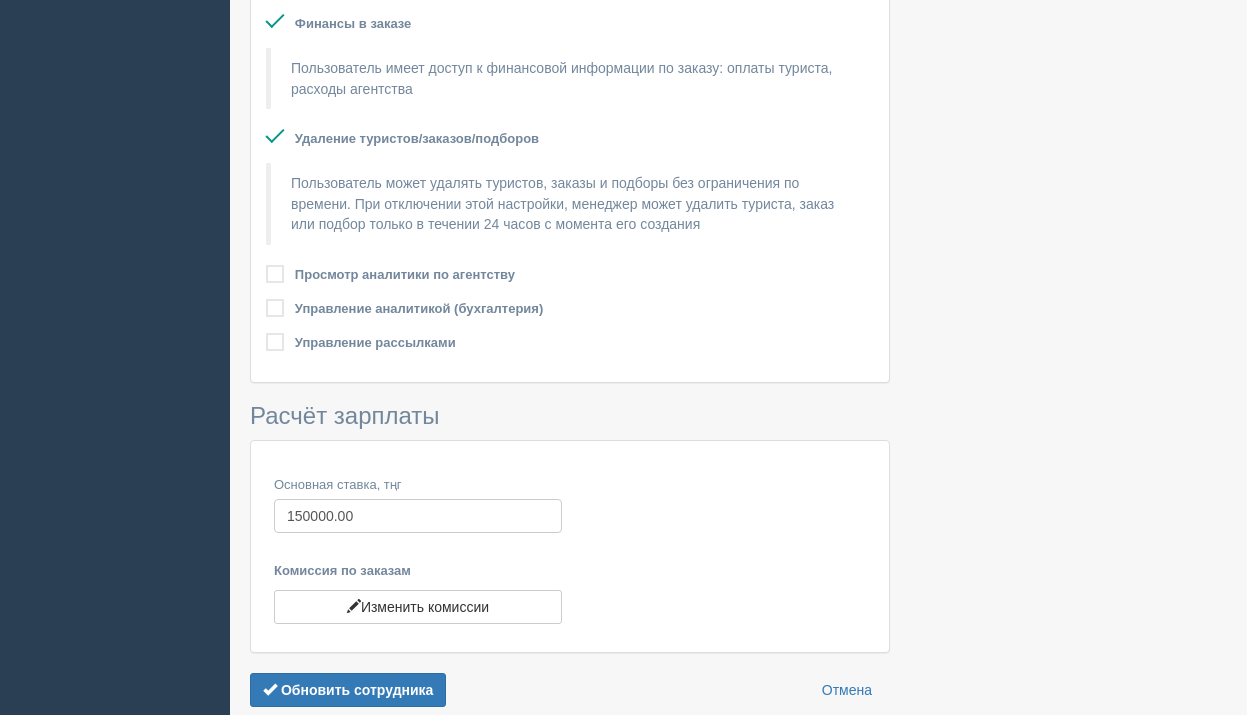 click at bounding box center (266, 333) 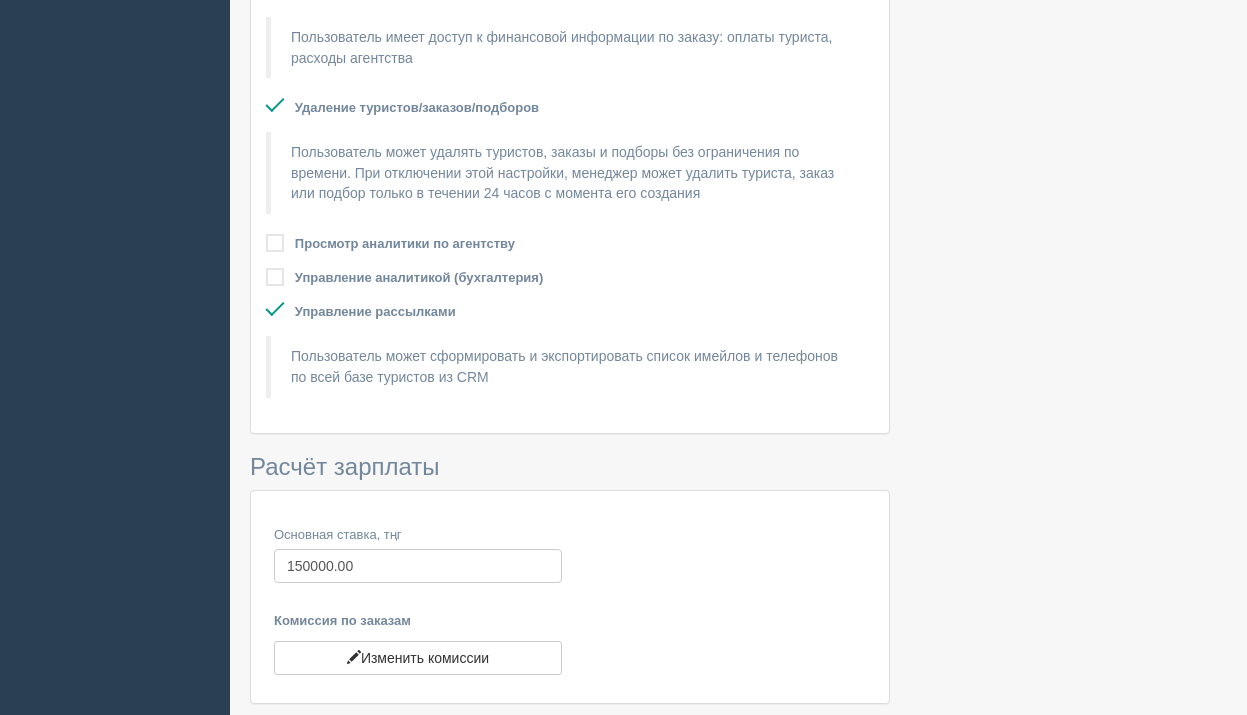 scroll, scrollTop: 869, scrollLeft: 0, axis: vertical 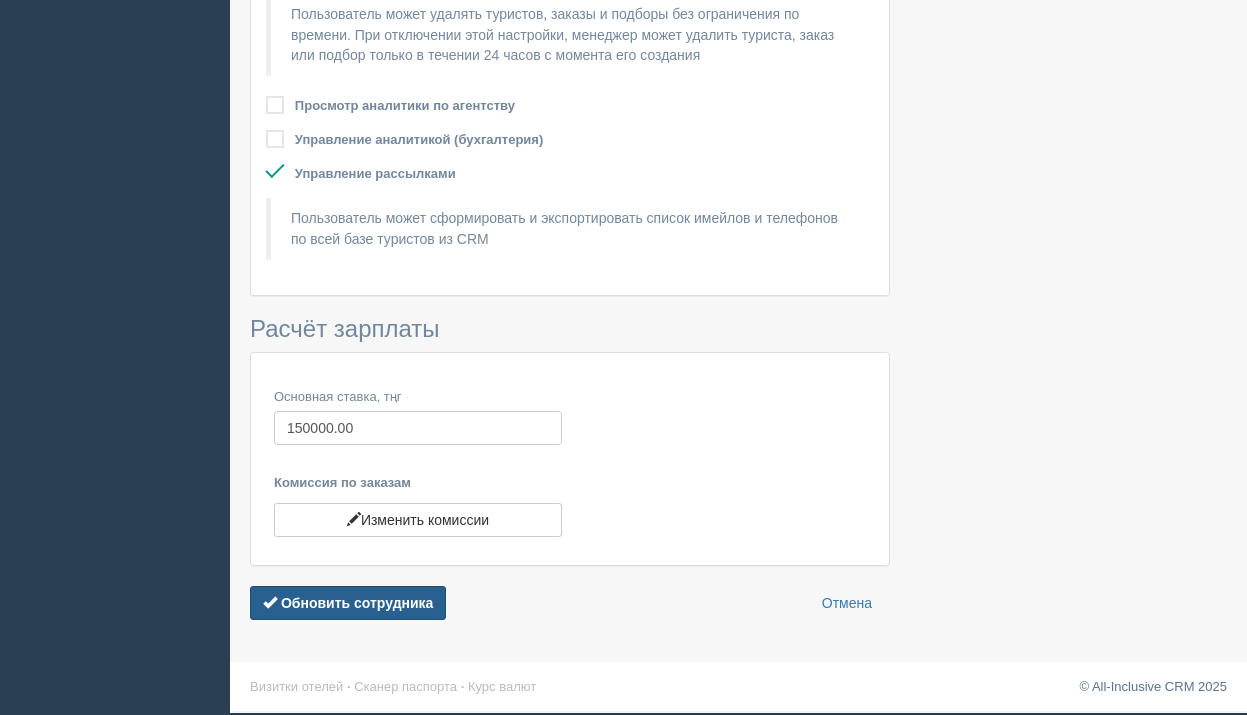 click on "Обновить сотрудника" at bounding box center [357, 603] 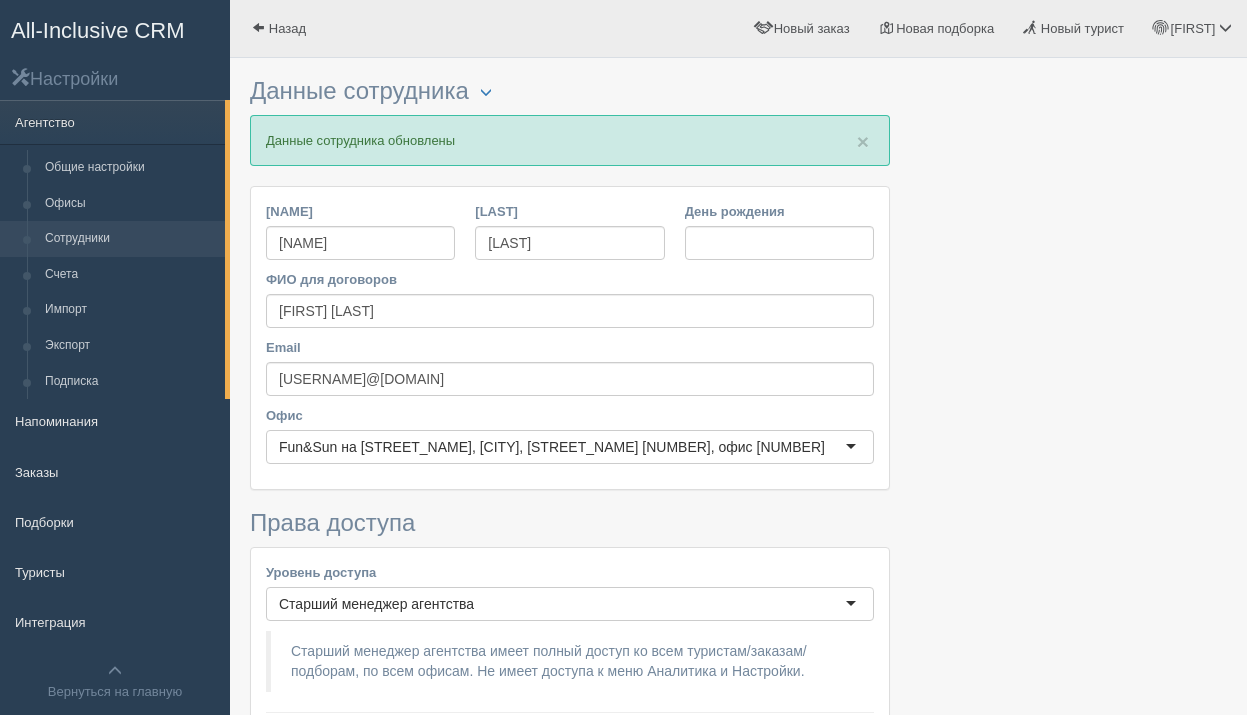 scroll, scrollTop: 0, scrollLeft: 0, axis: both 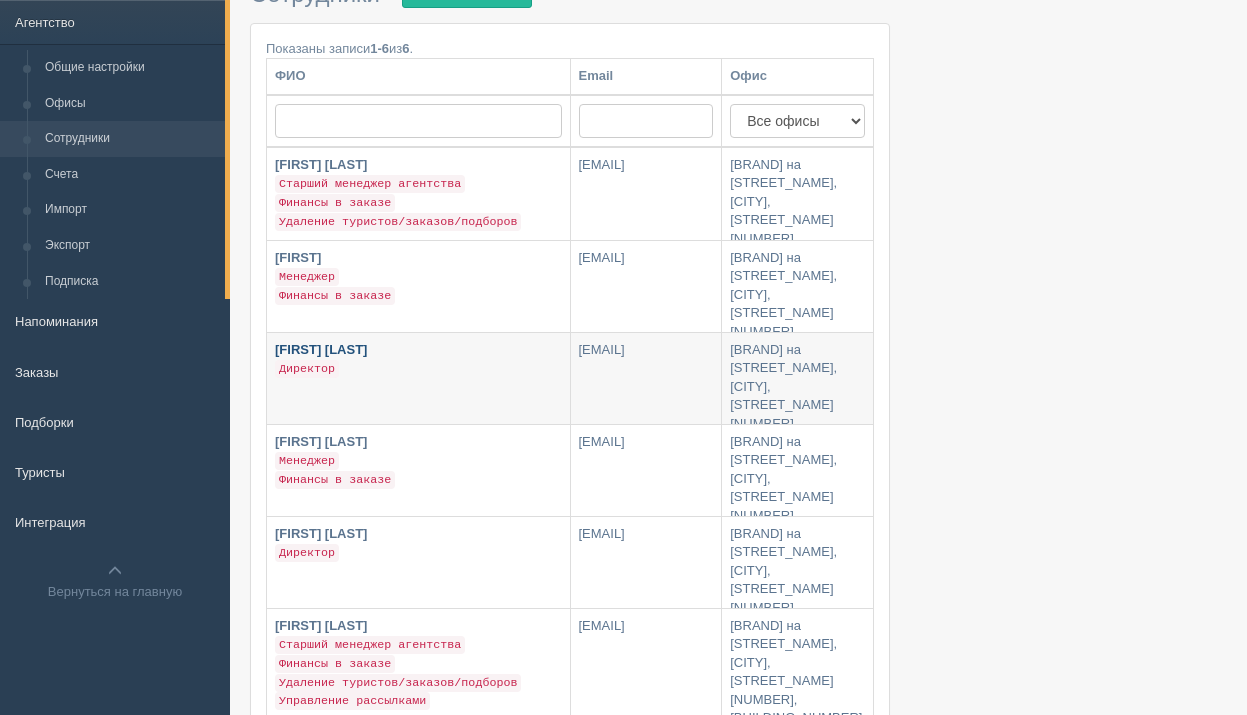 click on "Жанна Актымбаева
Директор" at bounding box center [376, 378] 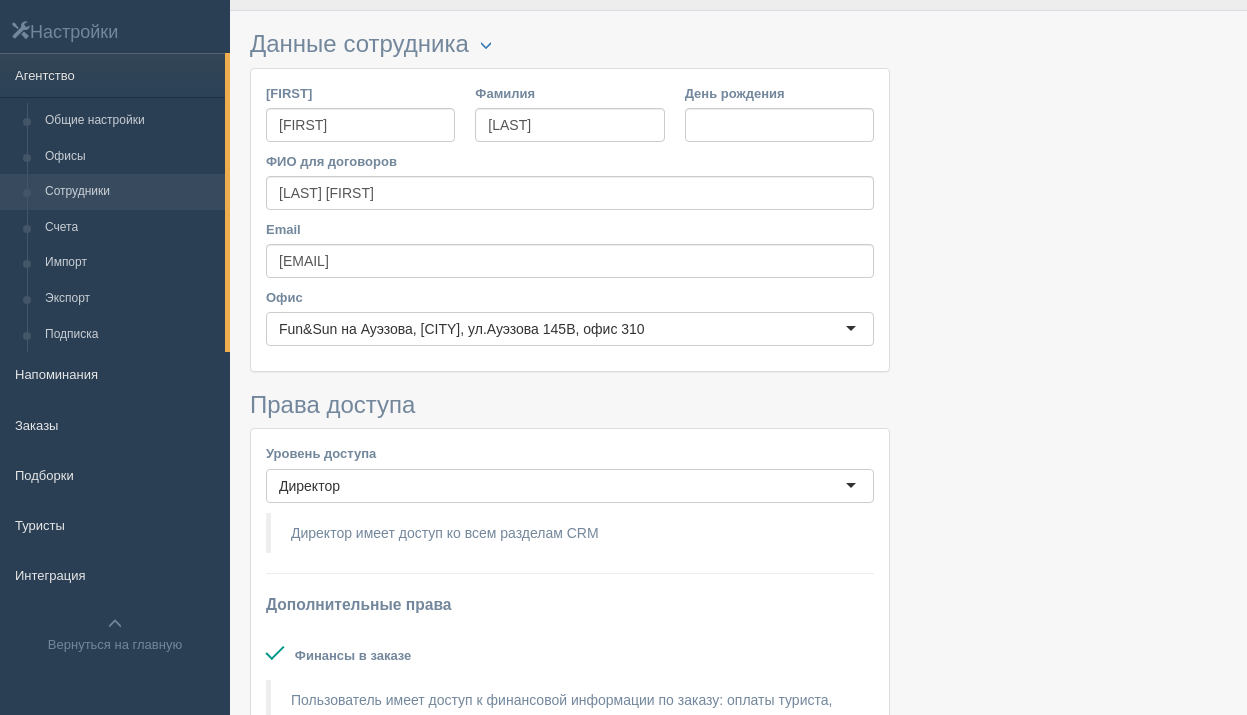 scroll, scrollTop: 11, scrollLeft: 0, axis: vertical 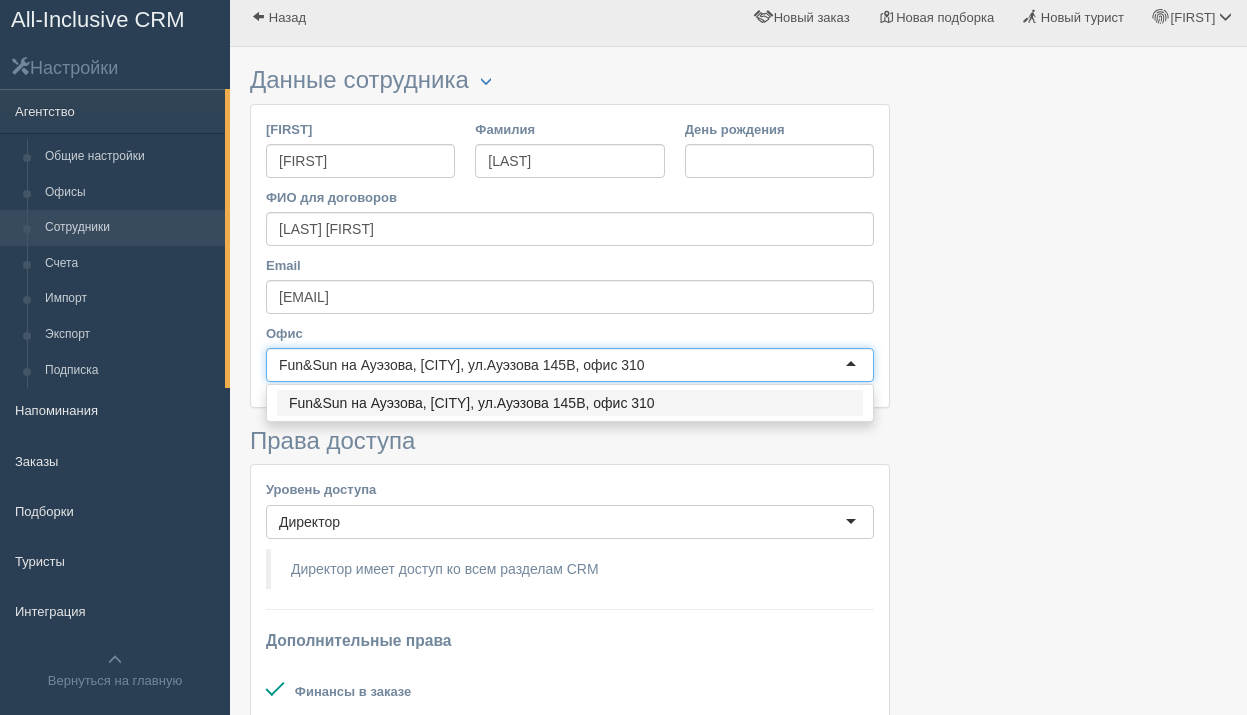 click on "Fun&Sun на Ауэзова, Алматы, ул.Ауэзова 145В, офис 310" at bounding box center (504, 365) 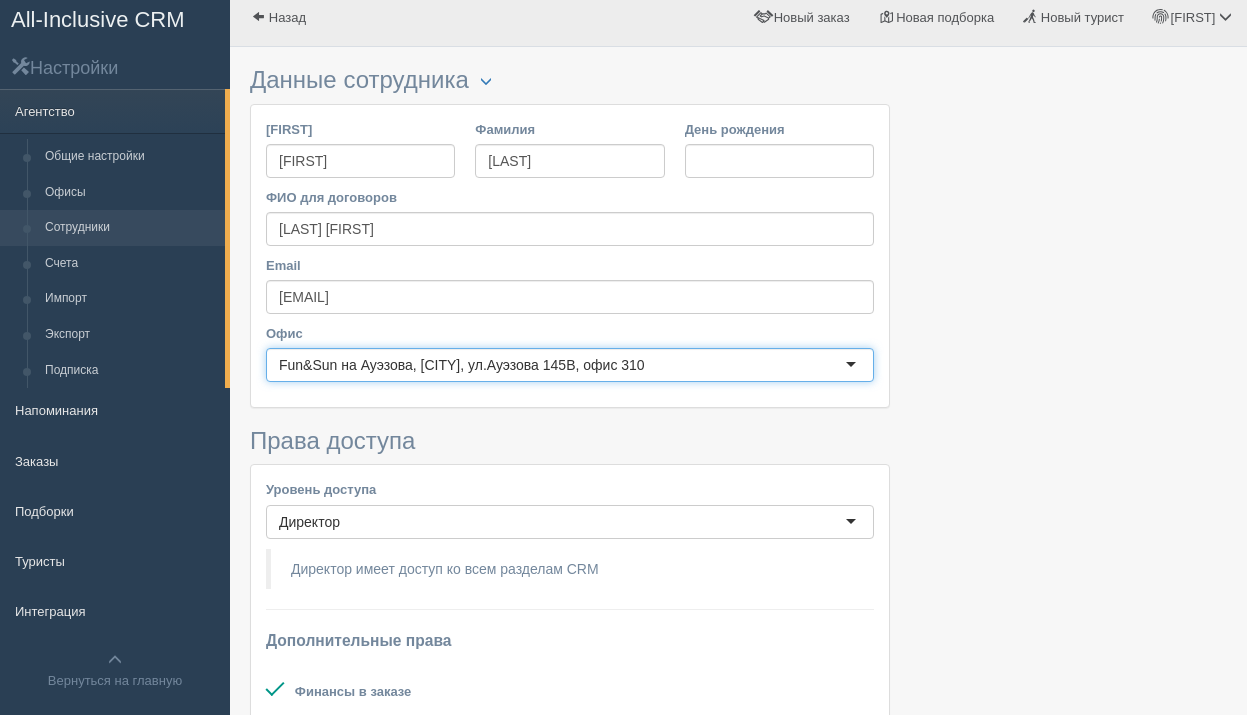 click on "Fun&amp;Sun на Ауэзова, [CITY], ул.Ауэзова [NUMBER], офис [NUMBER]" at bounding box center (504, 365) 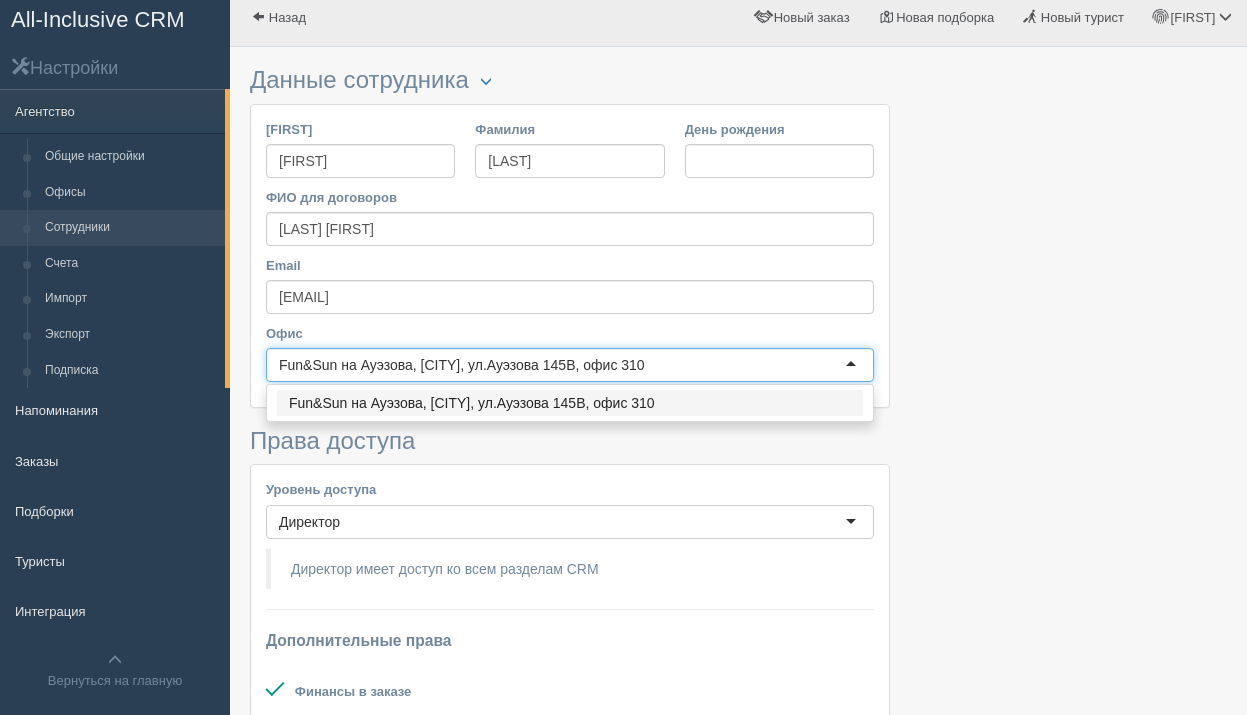 click at bounding box center [738, 840] 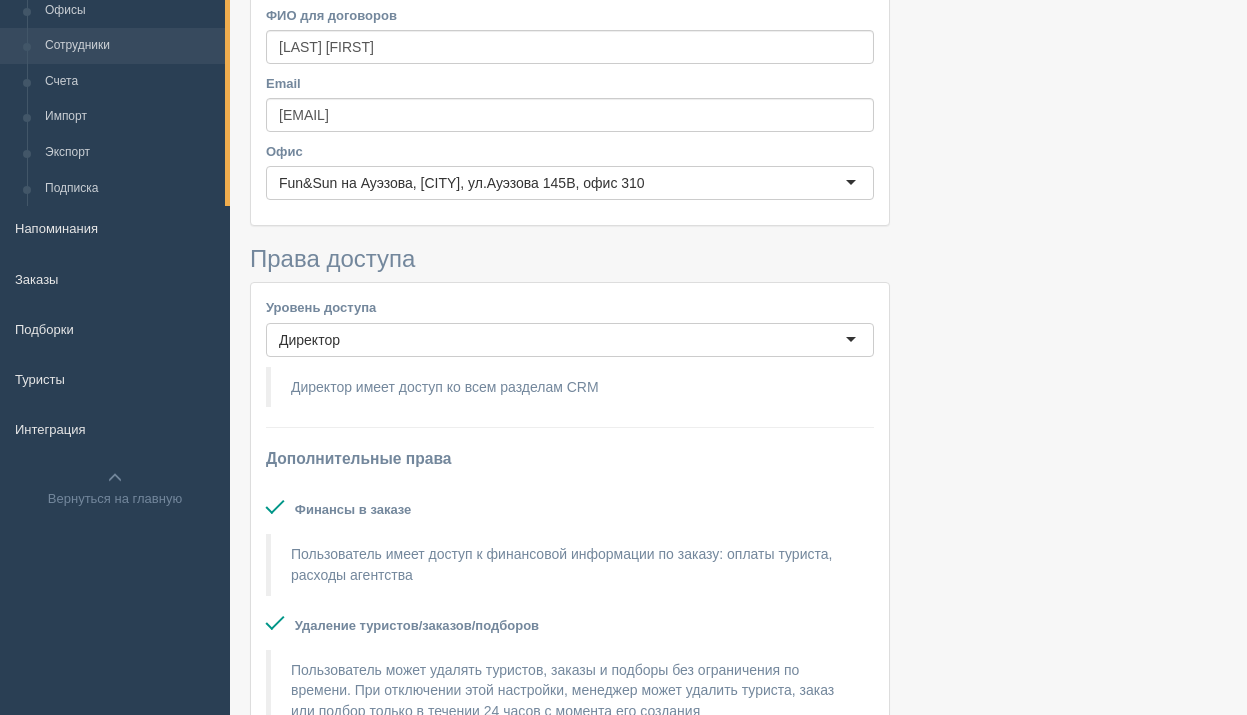 scroll, scrollTop: 0, scrollLeft: 0, axis: both 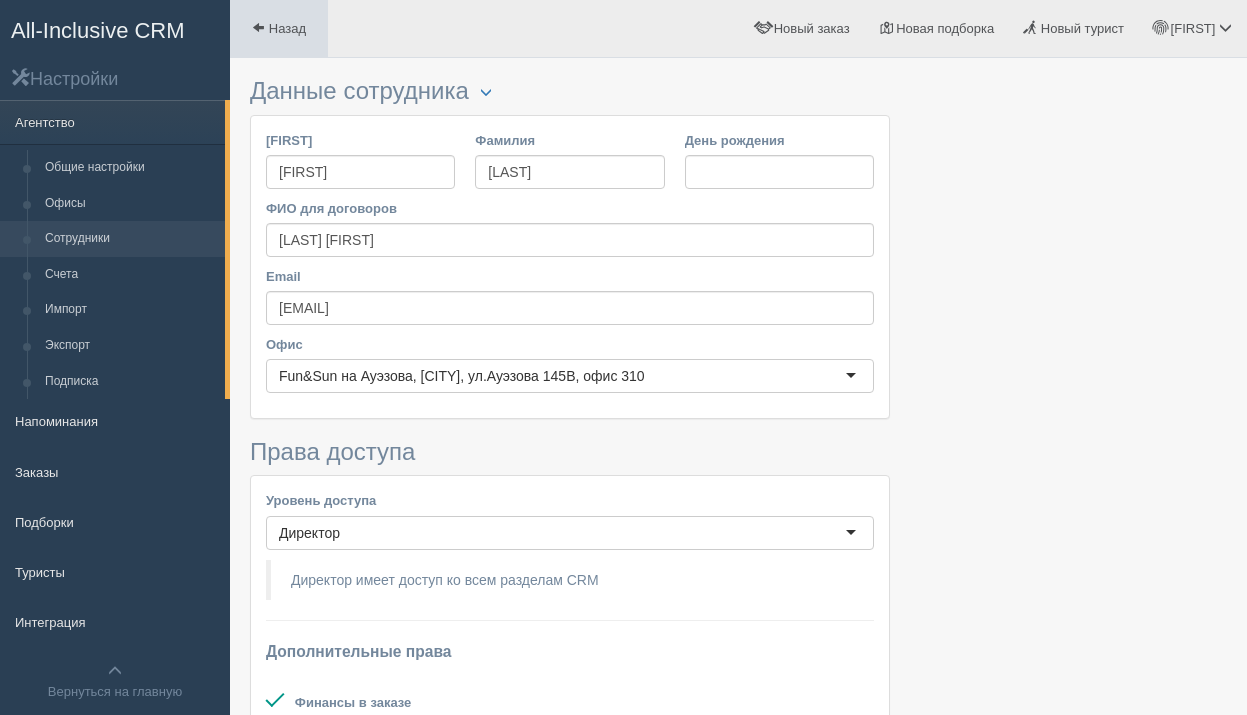 click on "Назад" at bounding box center (287, 28) 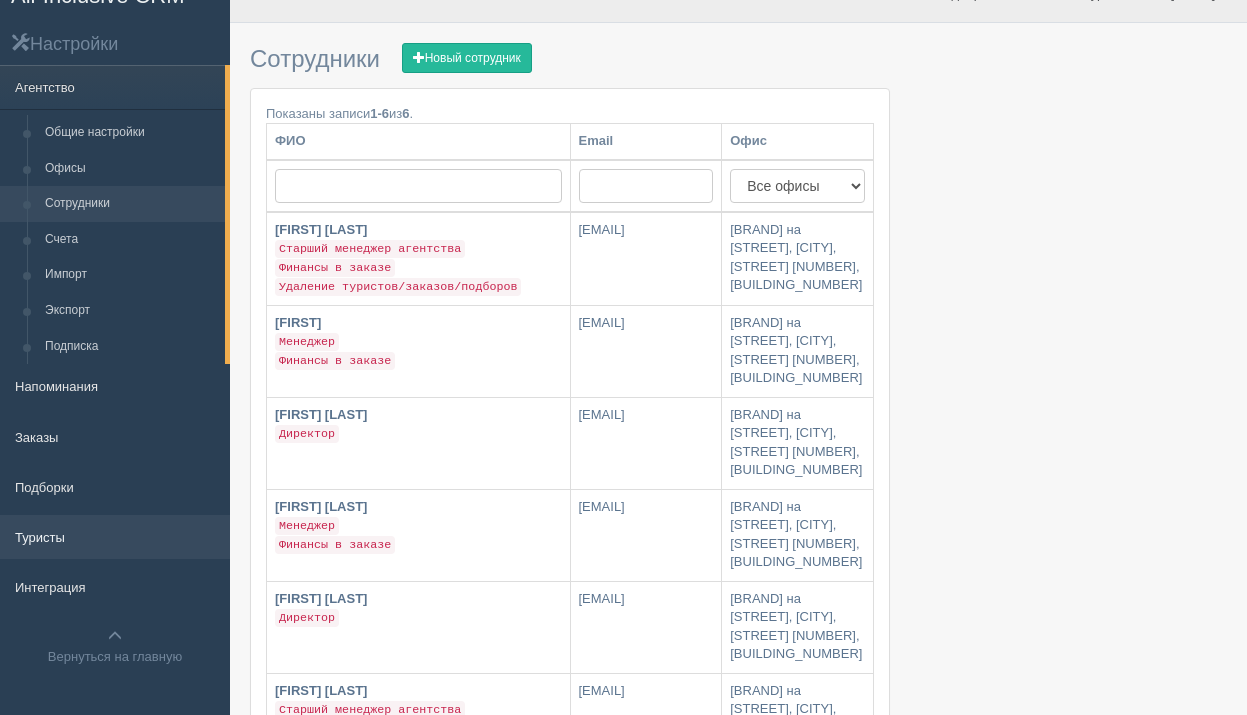 scroll, scrollTop: 0, scrollLeft: 0, axis: both 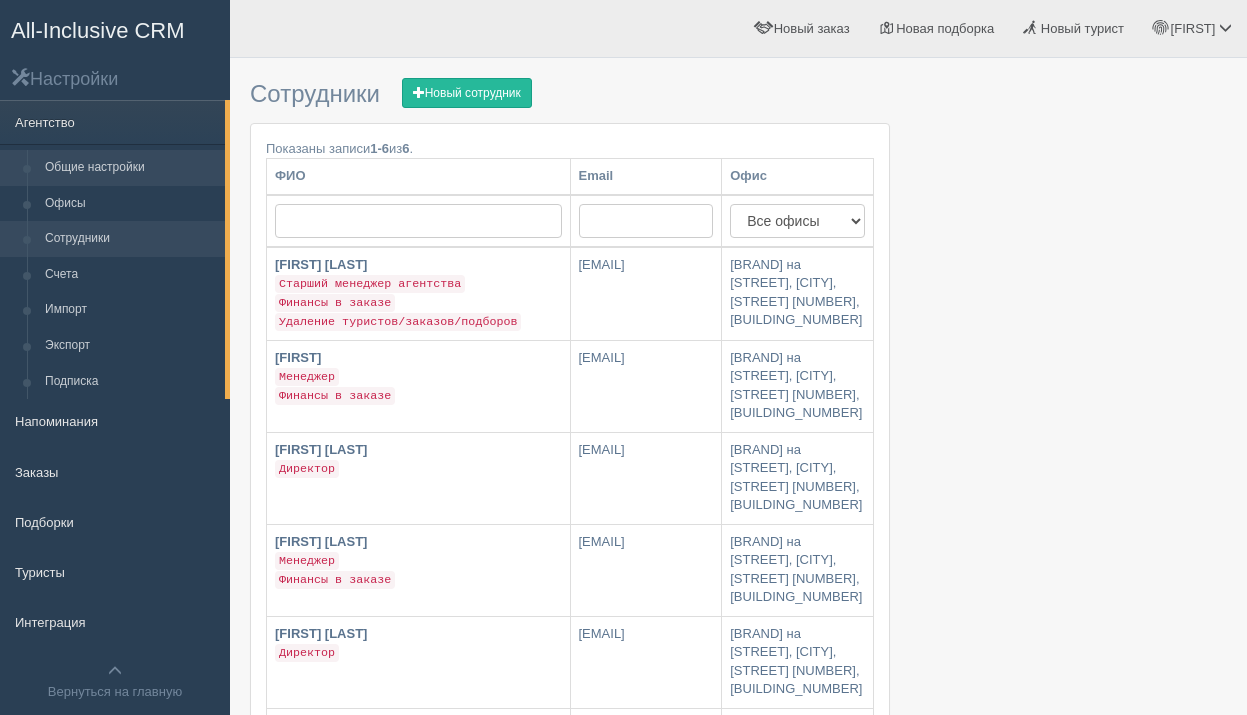 click on "Общие настройки" at bounding box center [130, 168] 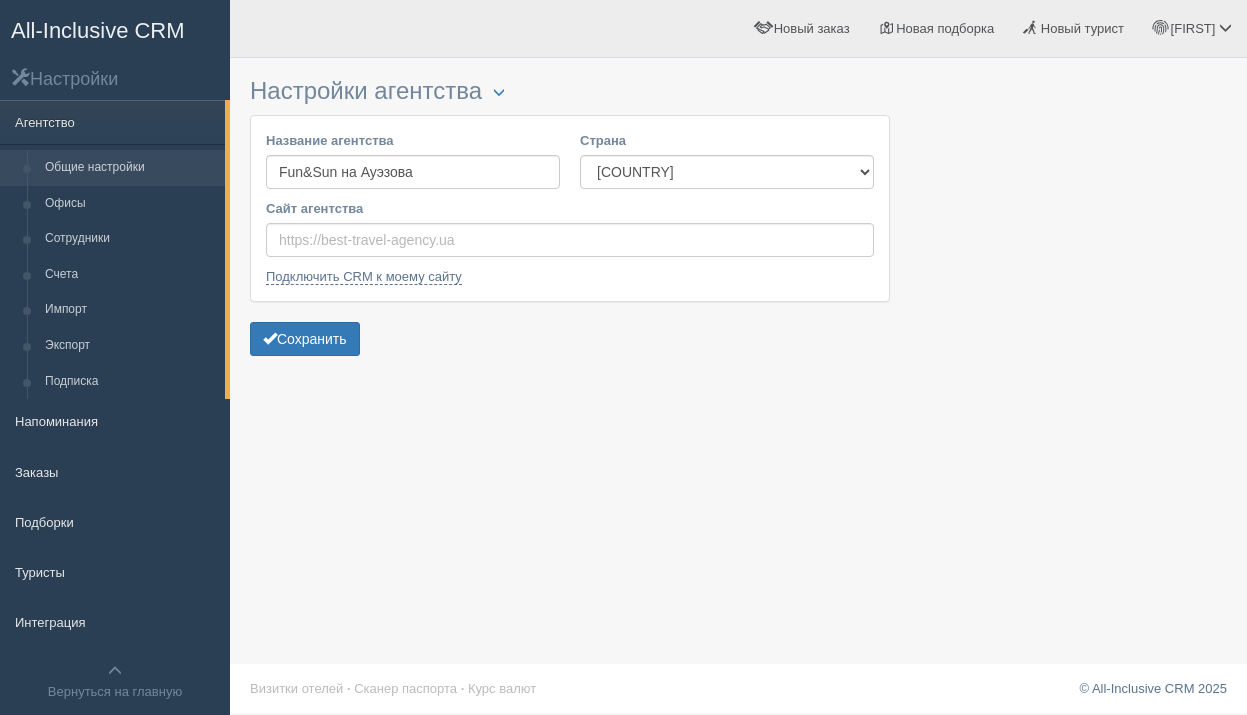 scroll, scrollTop: 0, scrollLeft: 0, axis: both 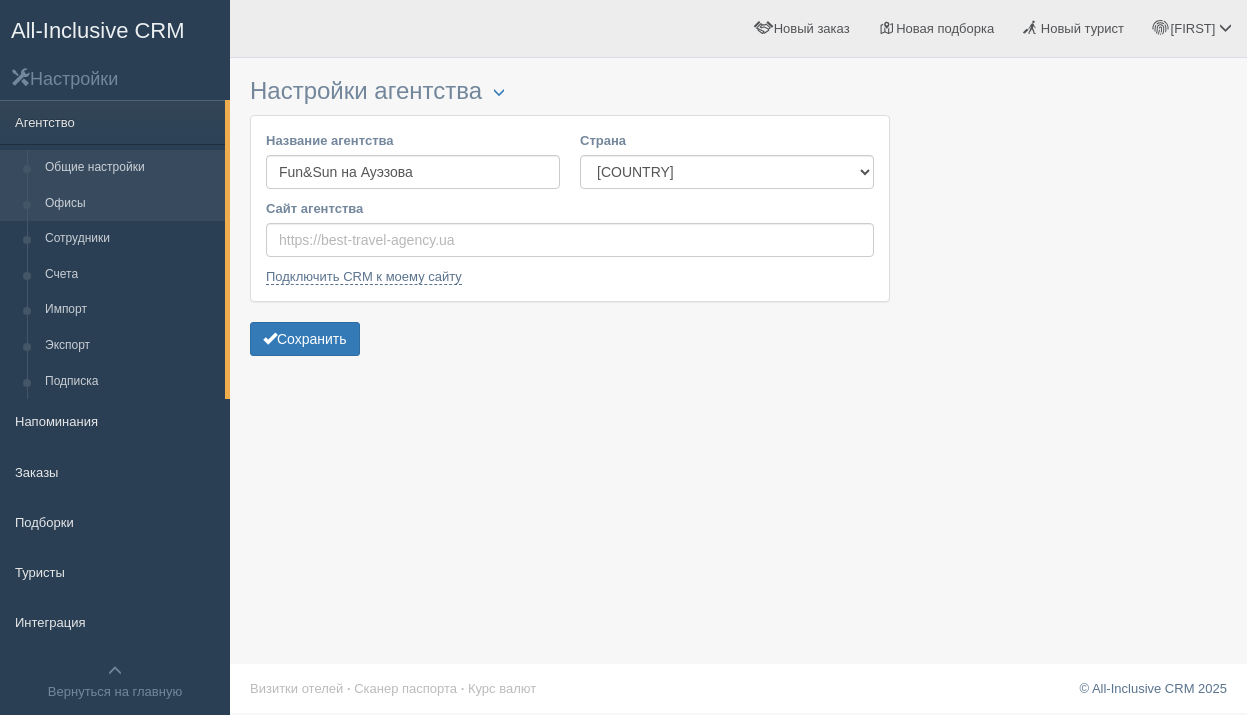 click on "Офисы" at bounding box center [130, 204] 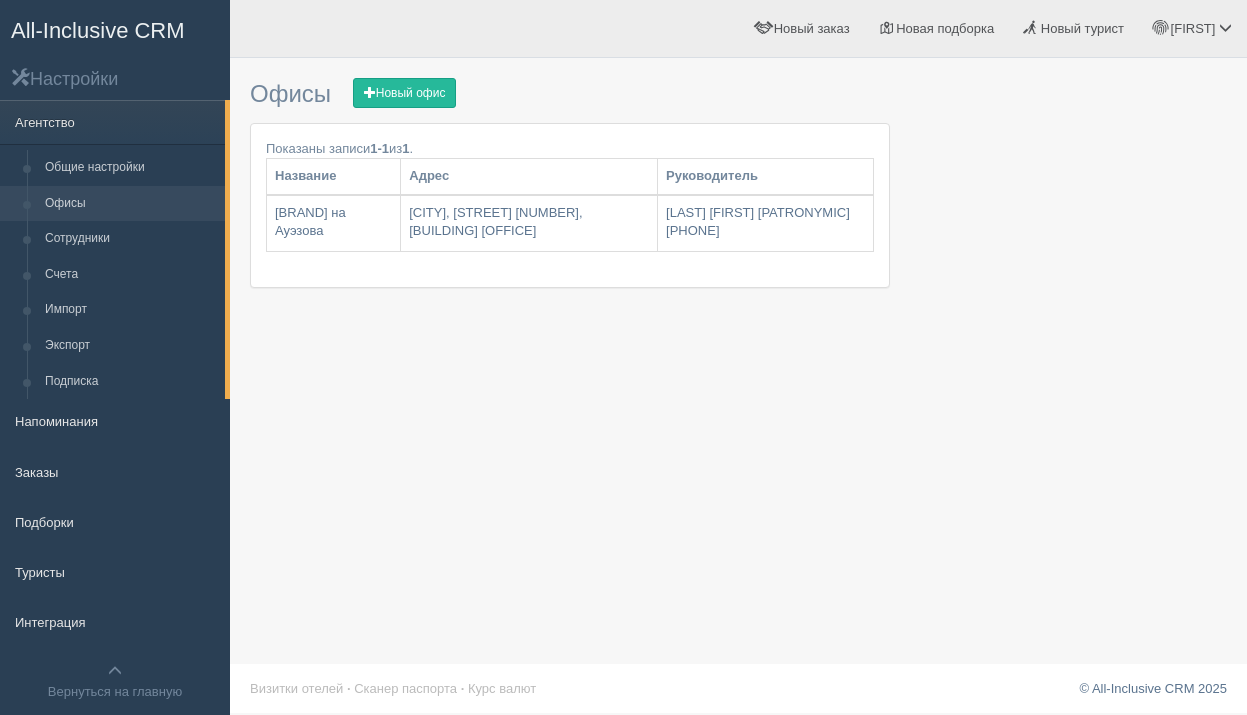 scroll, scrollTop: 0, scrollLeft: 0, axis: both 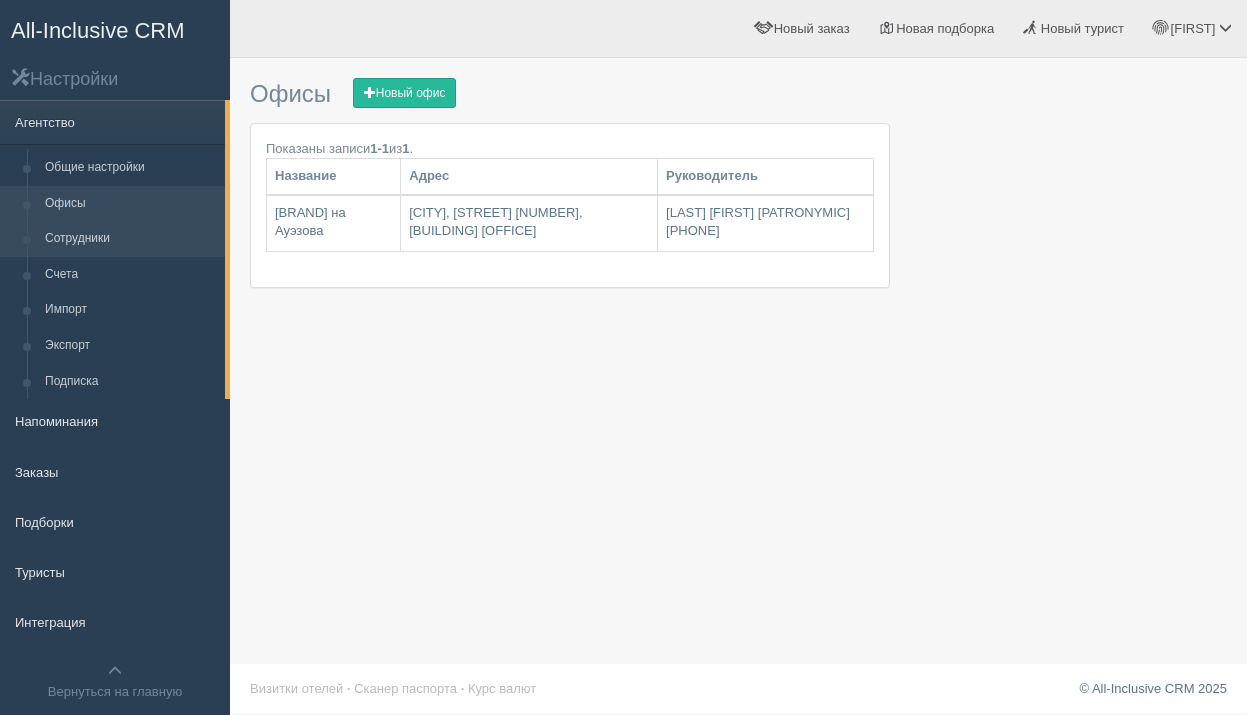 click on "Сотрудники" at bounding box center (130, 239) 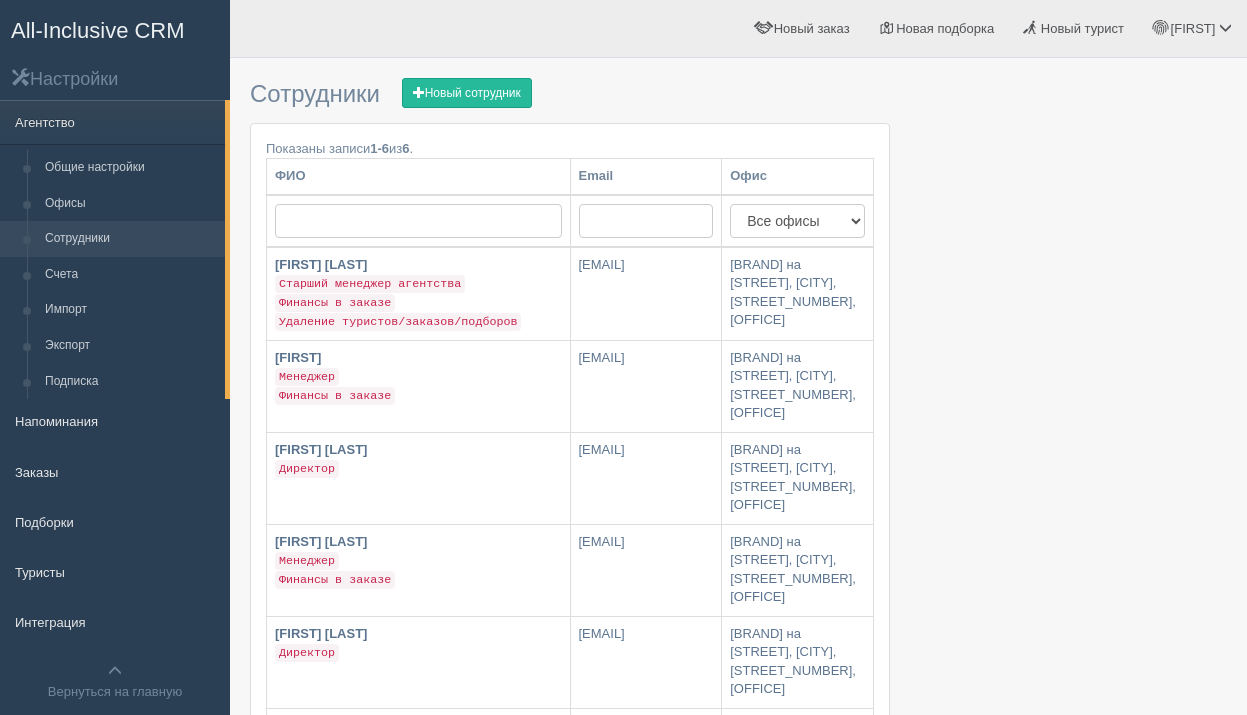 scroll, scrollTop: 0, scrollLeft: 0, axis: both 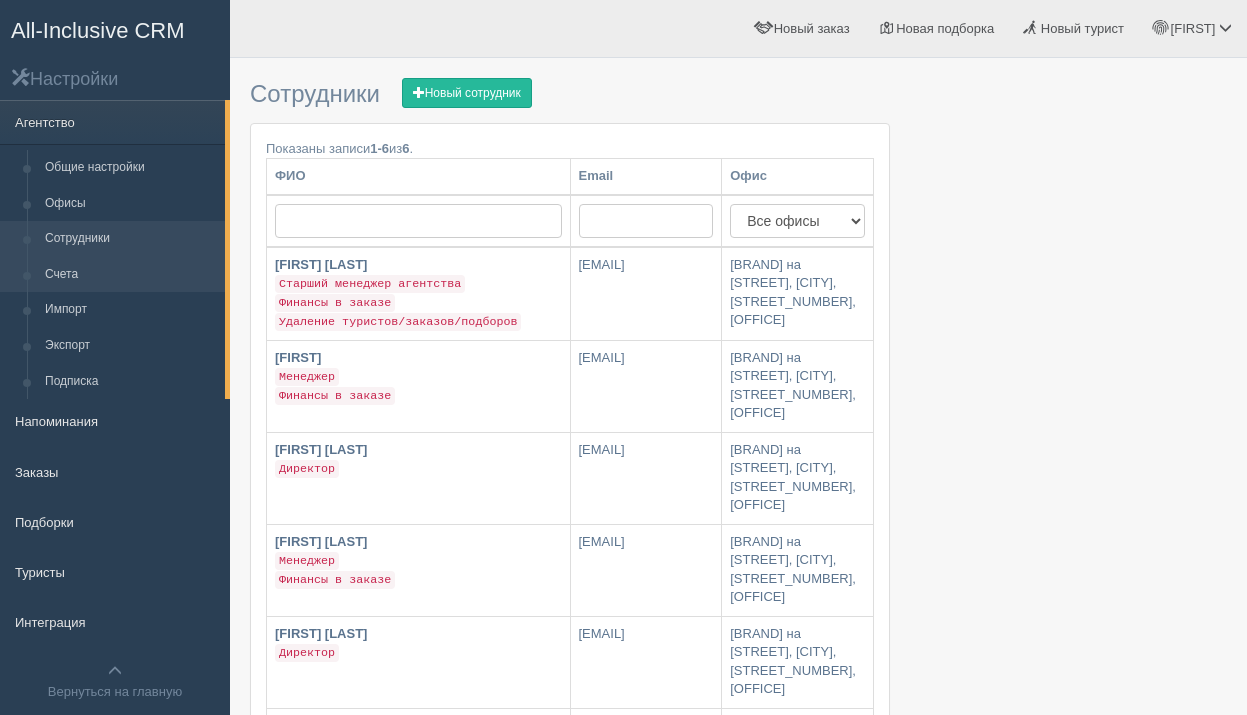 click on "Счета" at bounding box center [130, 275] 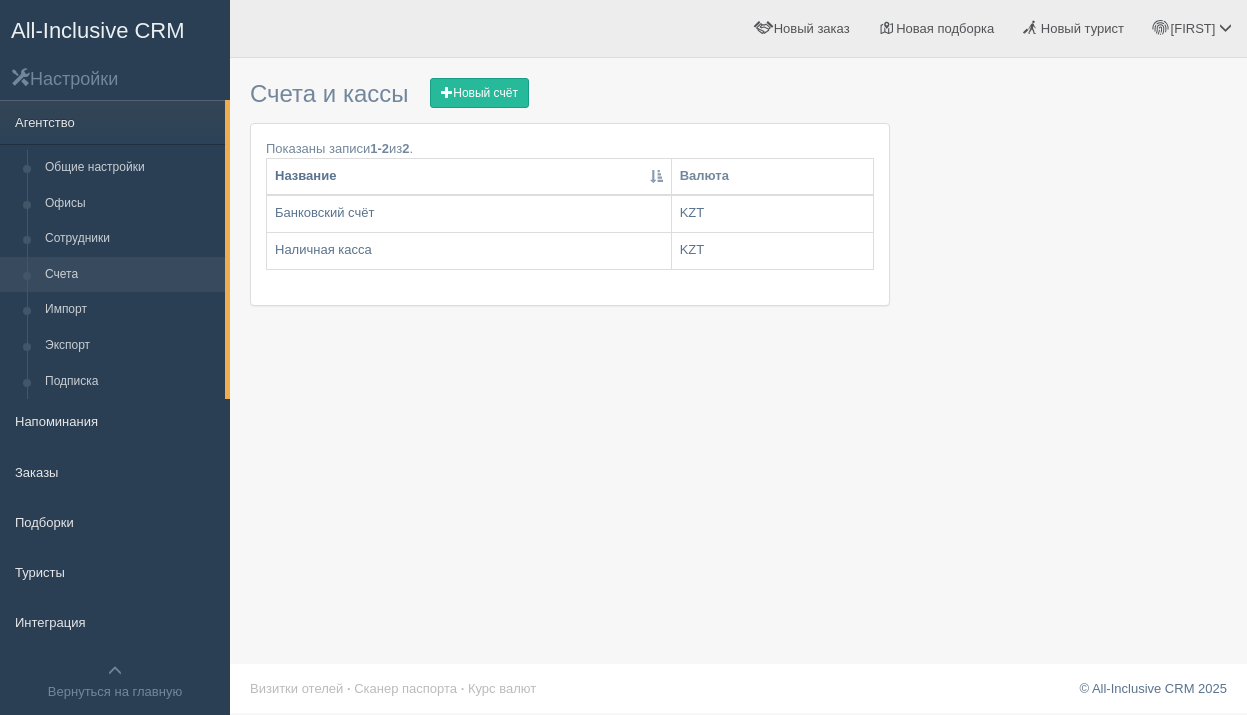 scroll, scrollTop: 0, scrollLeft: 0, axis: both 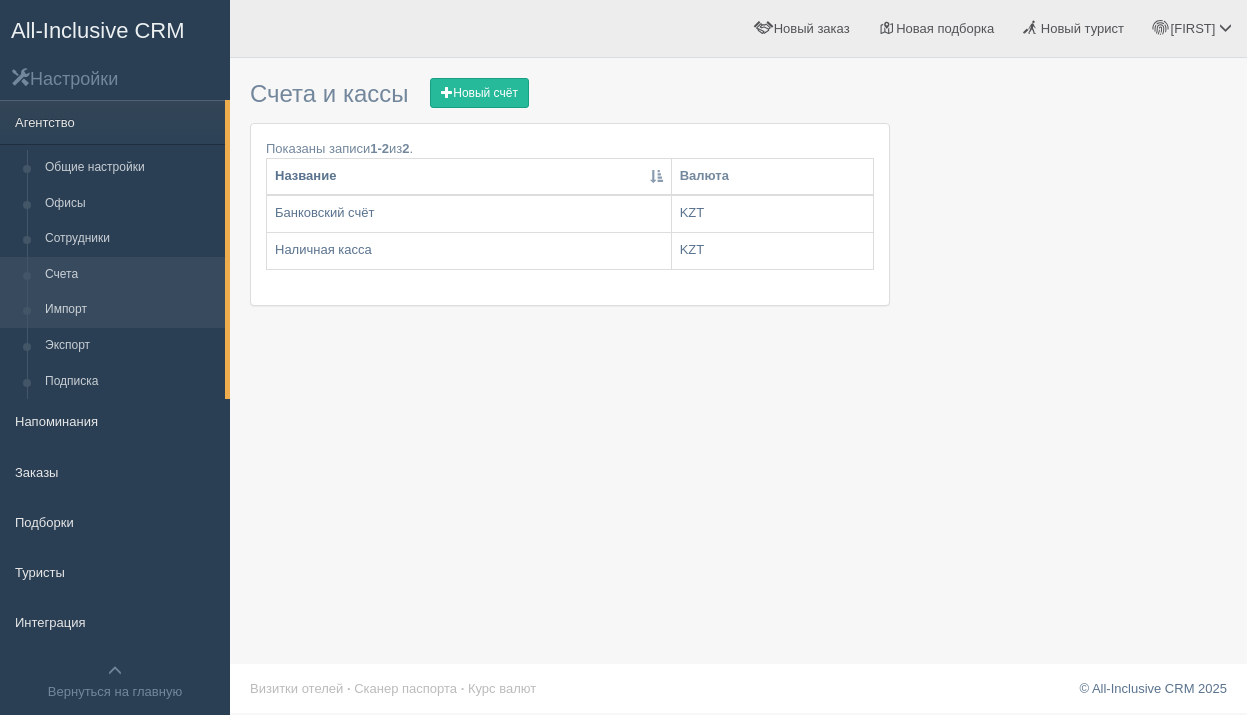 click on "Импорт" at bounding box center [130, 310] 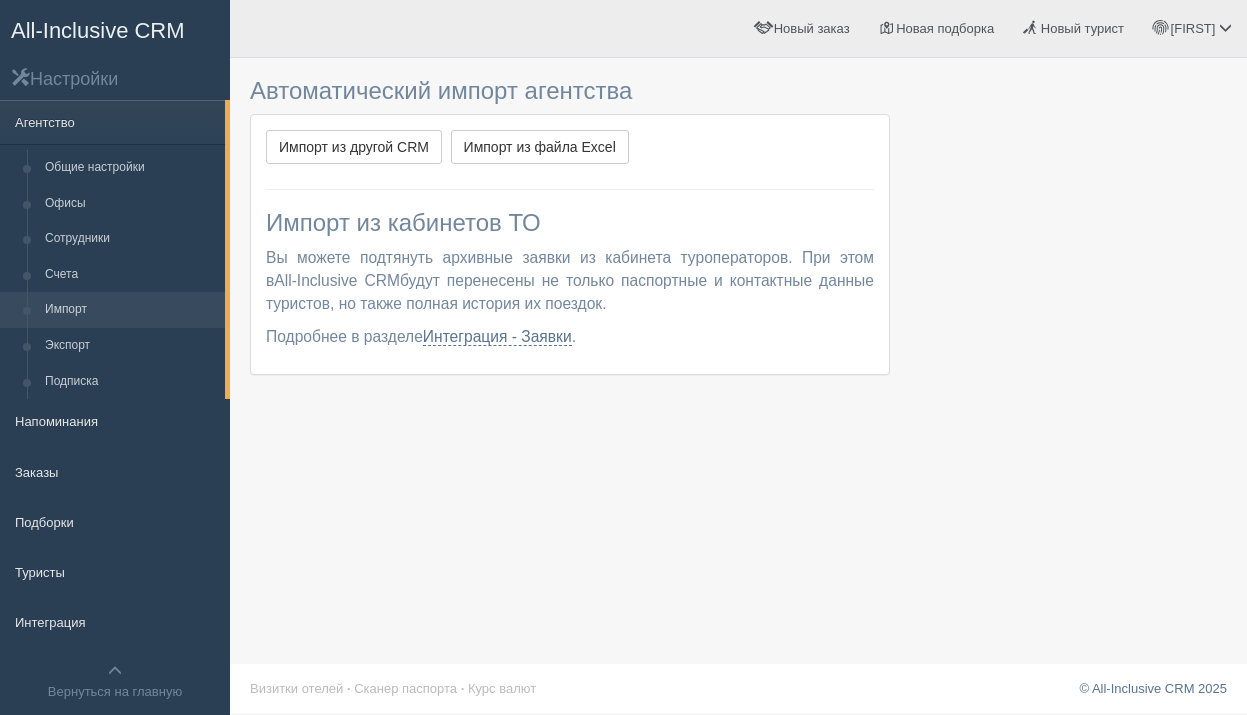 scroll, scrollTop: 0, scrollLeft: 0, axis: both 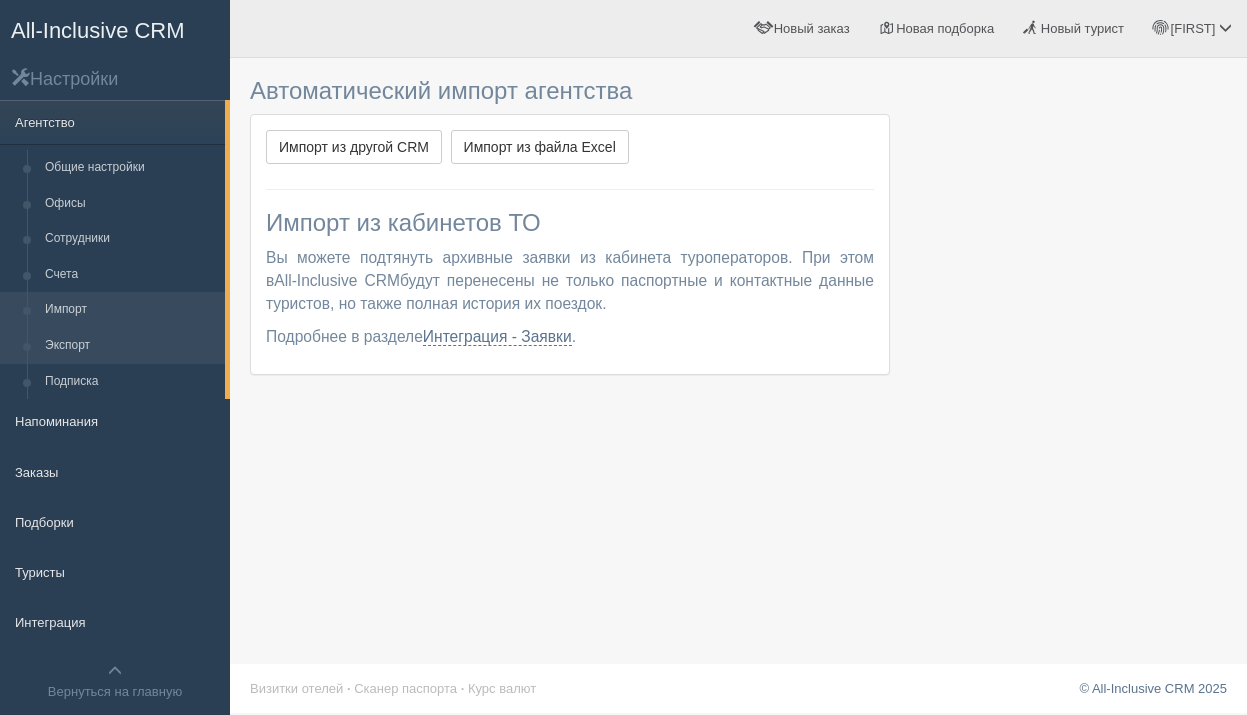 click on "Экспорт" at bounding box center [130, 346] 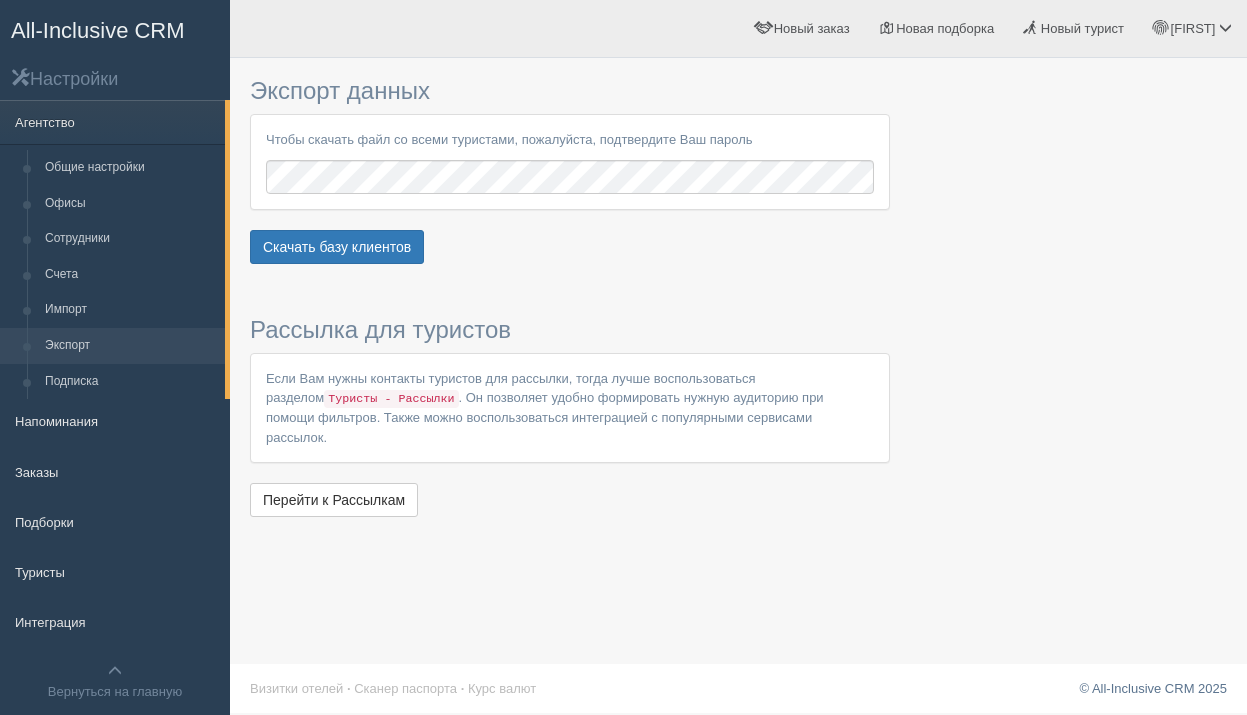 scroll, scrollTop: 0, scrollLeft: 0, axis: both 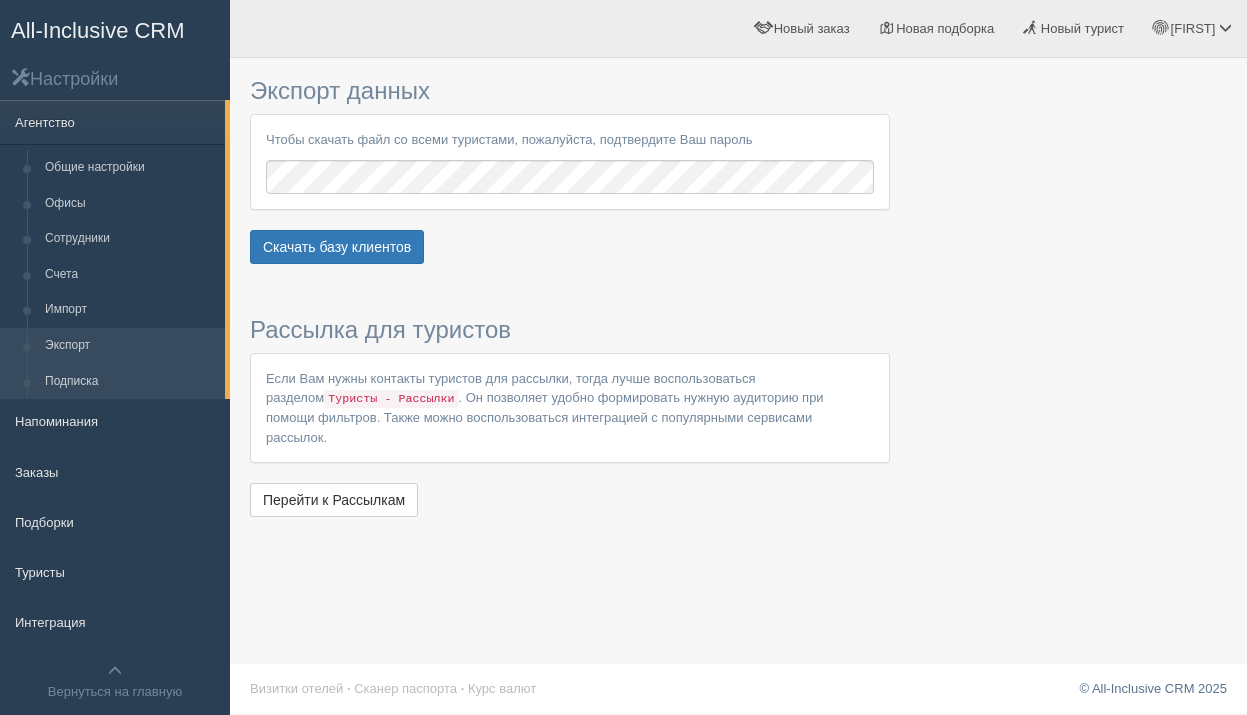 click on "Подписка" at bounding box center (130, 382) 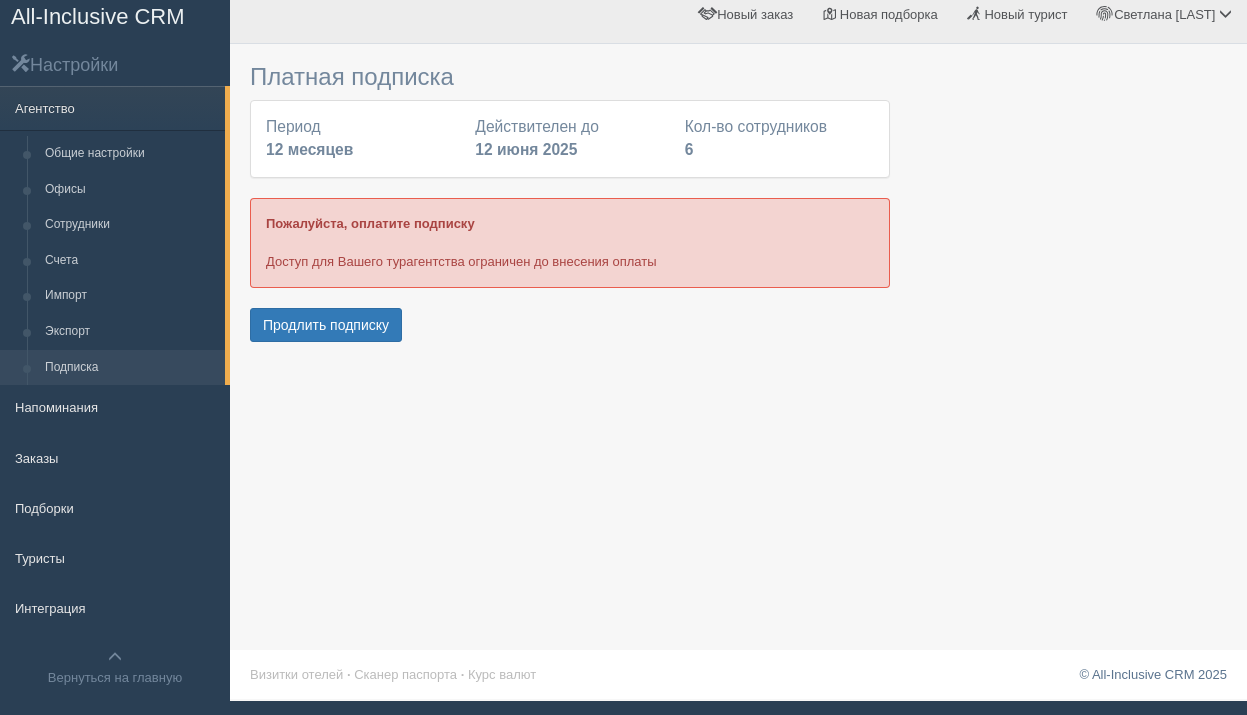 scroll, scrollTop: 0, scrollLeft: 0, axis: both 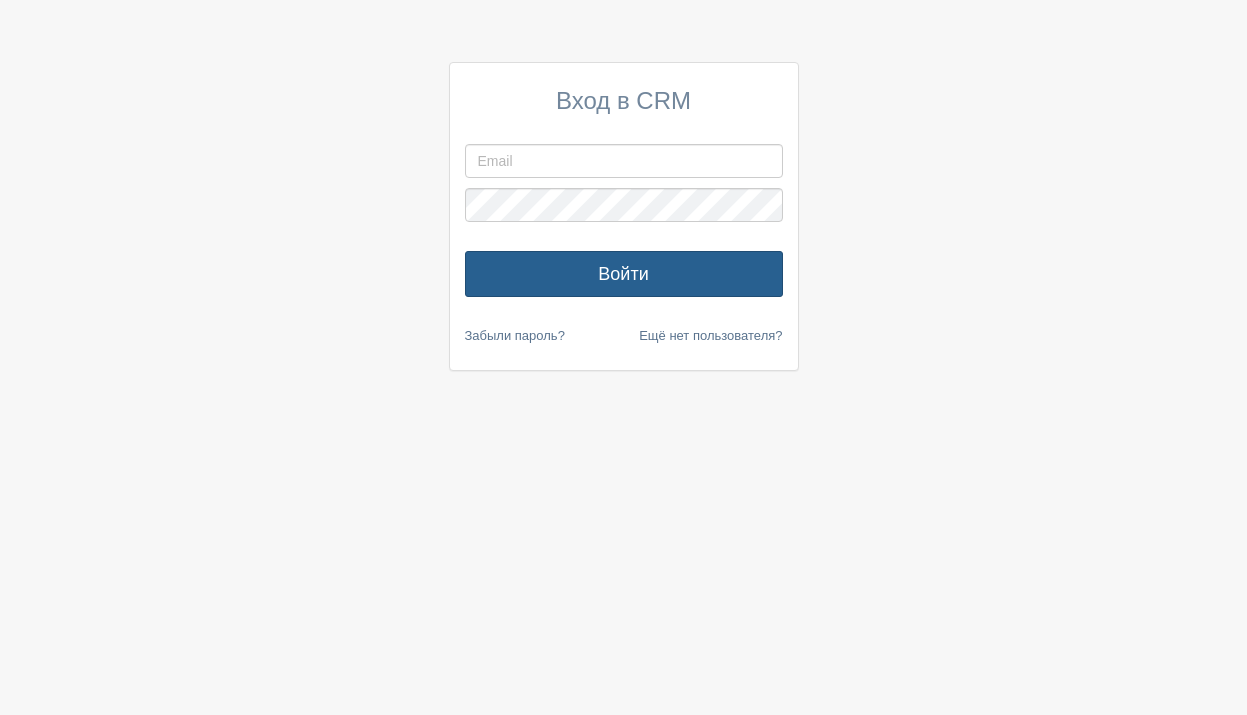 type on "travel2sea_plus@mail.ru" 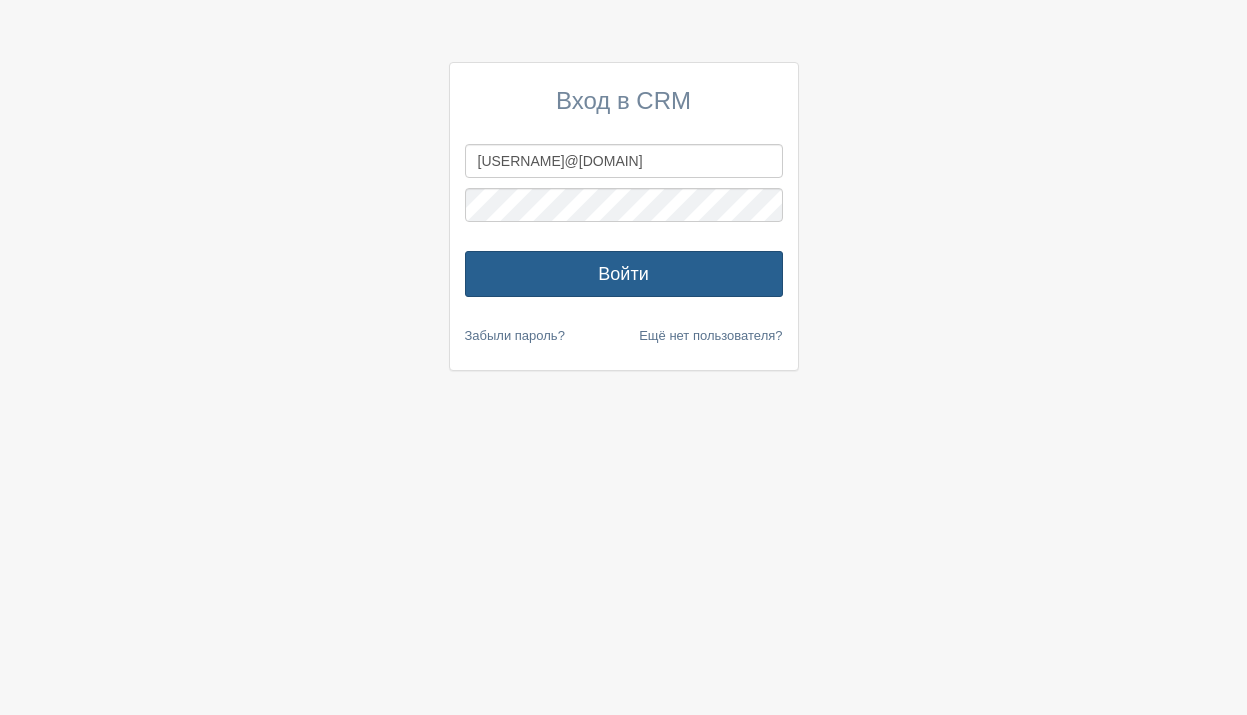 click on "Войти" at bounding box center [624, 274] 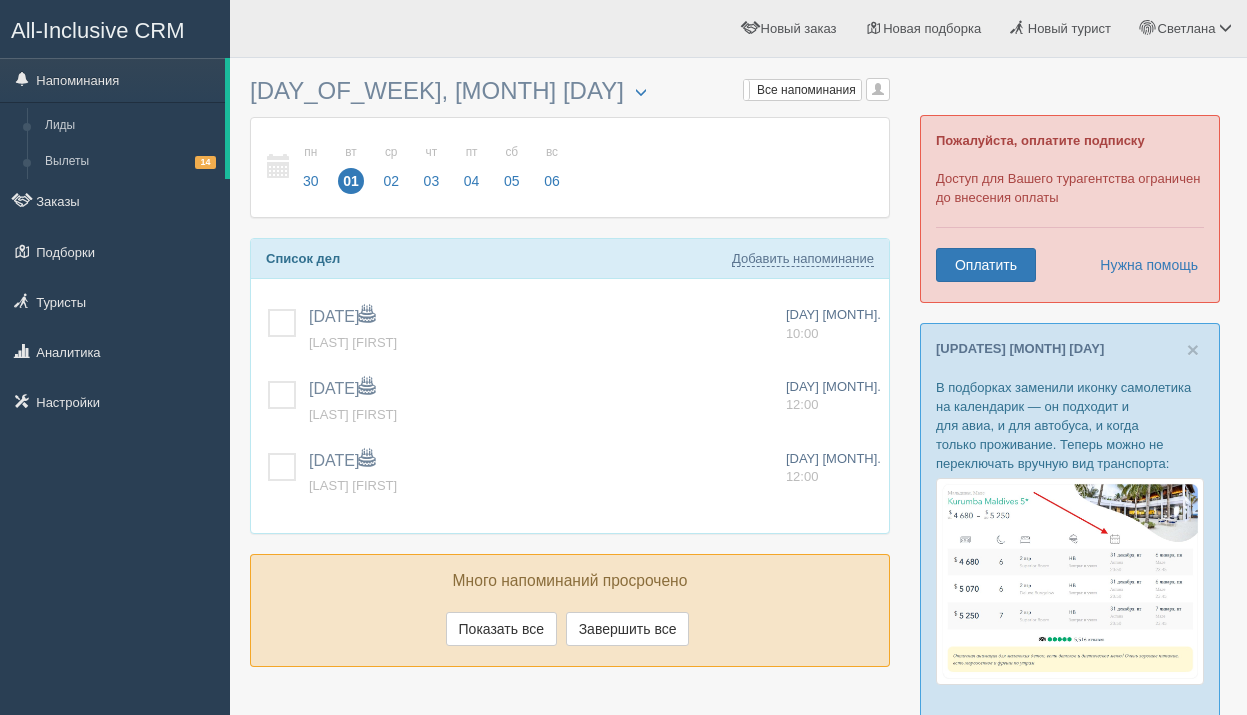 scroll, scrollTop: 0, scrollLeft: 0, axis: both 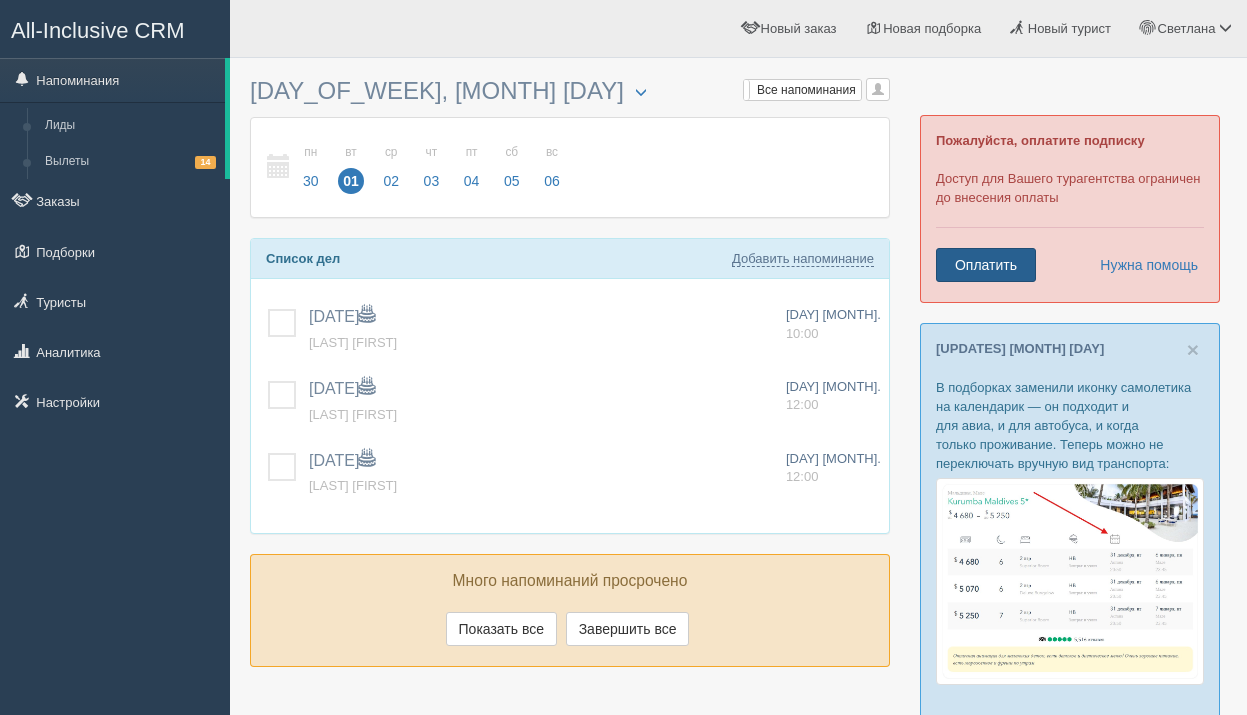 click on "Оплатить" at bounding box center (986, 265) 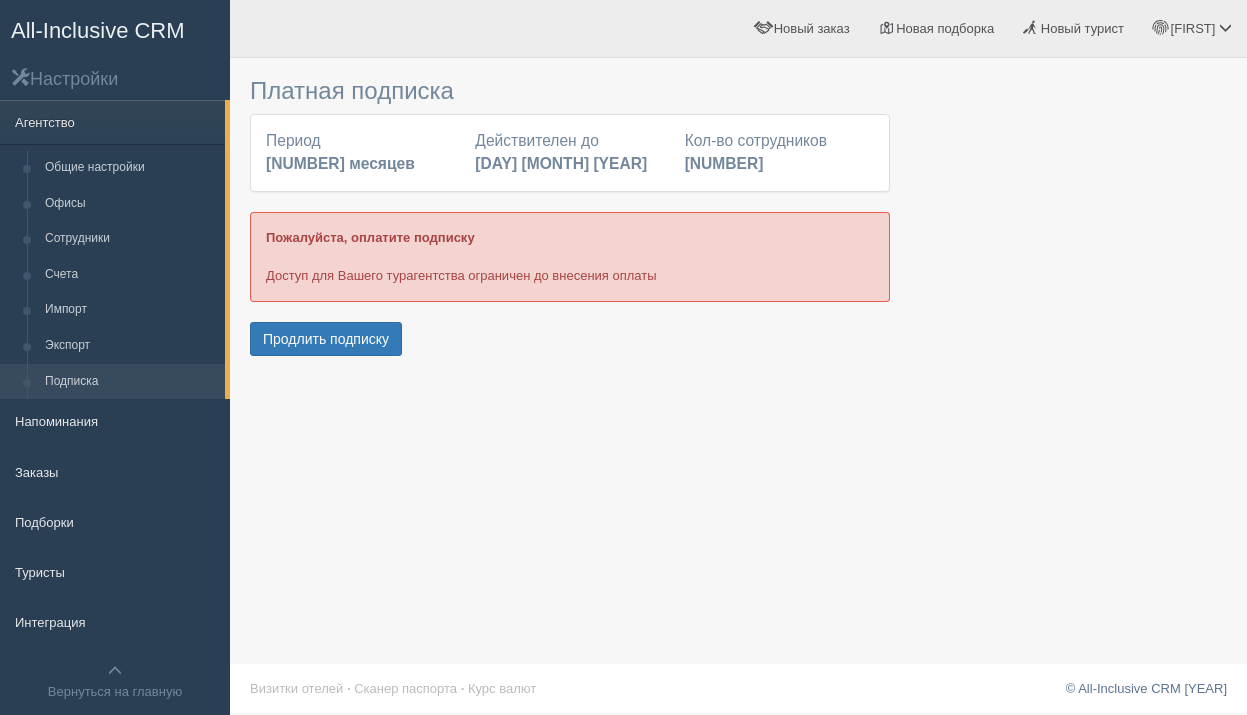 scroll, scrollTop: 0, scrollLeft: 0, axis: both 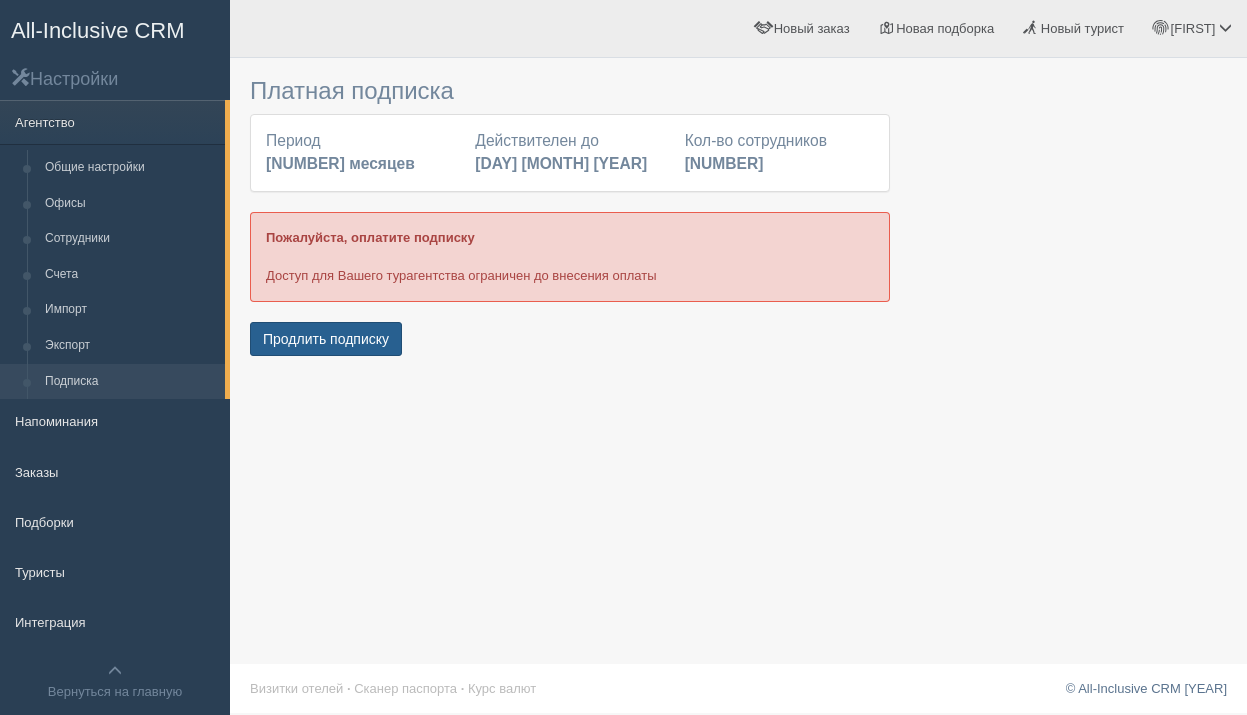 click on "Продлить подписку" at bounding box center [326, 339] 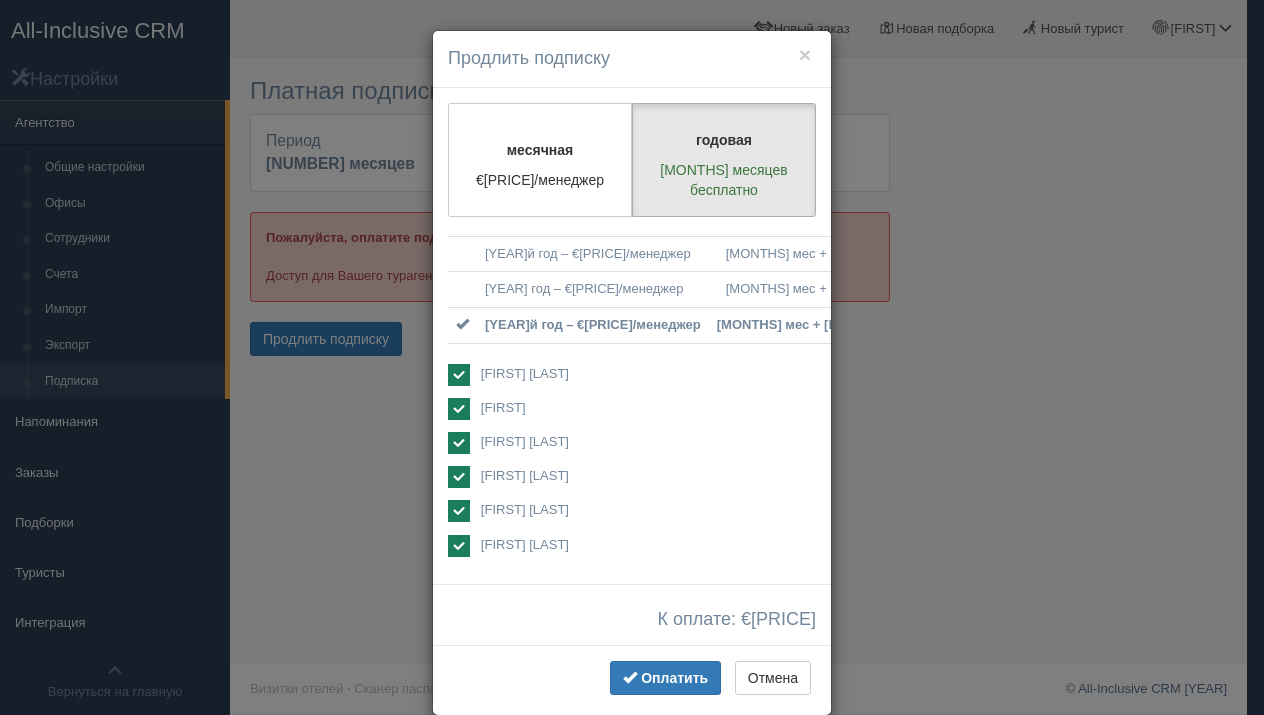 click on "[ИМЯ]" at bounding box center [499, 407] 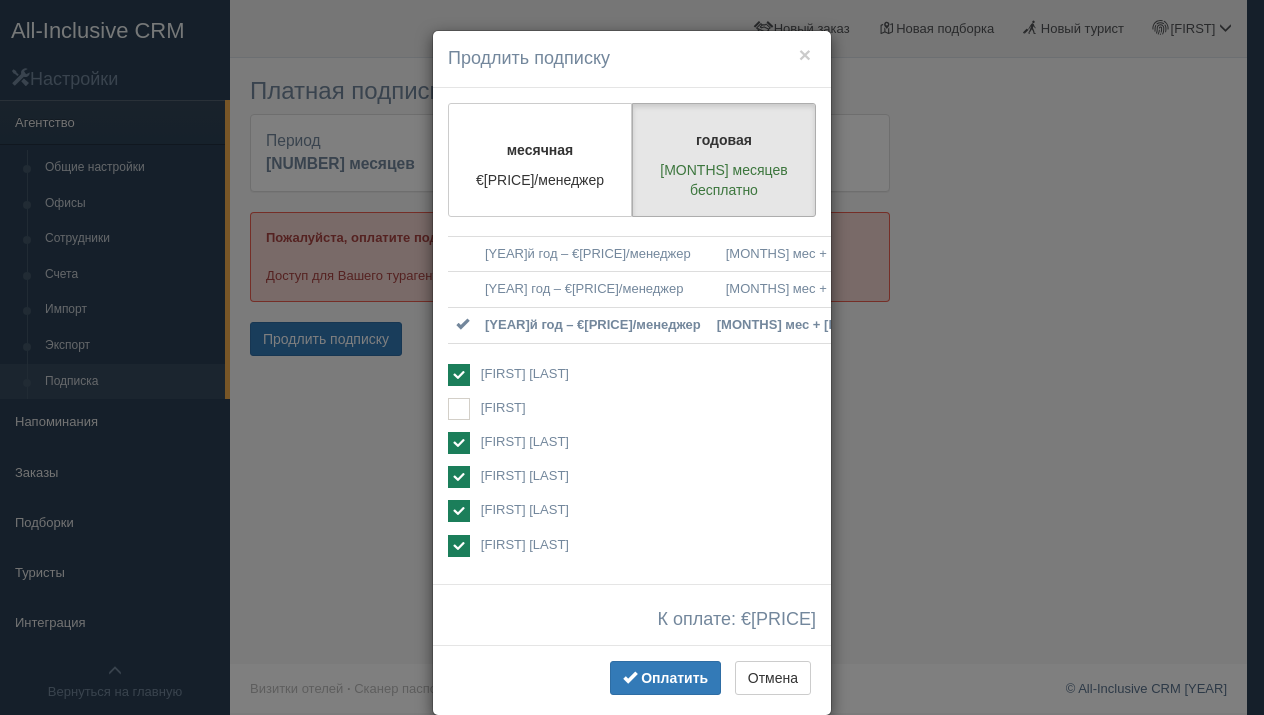 click at bounding box center (459, 511) 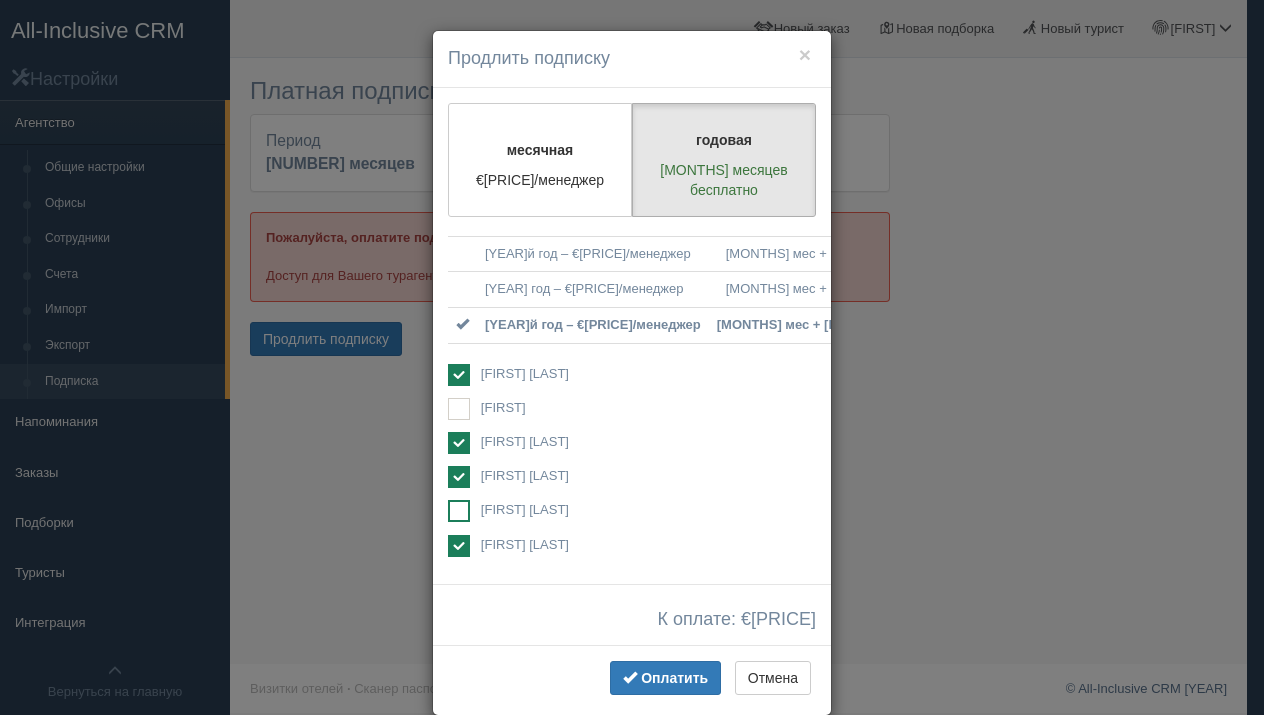 click at bounding box center [459, 511] 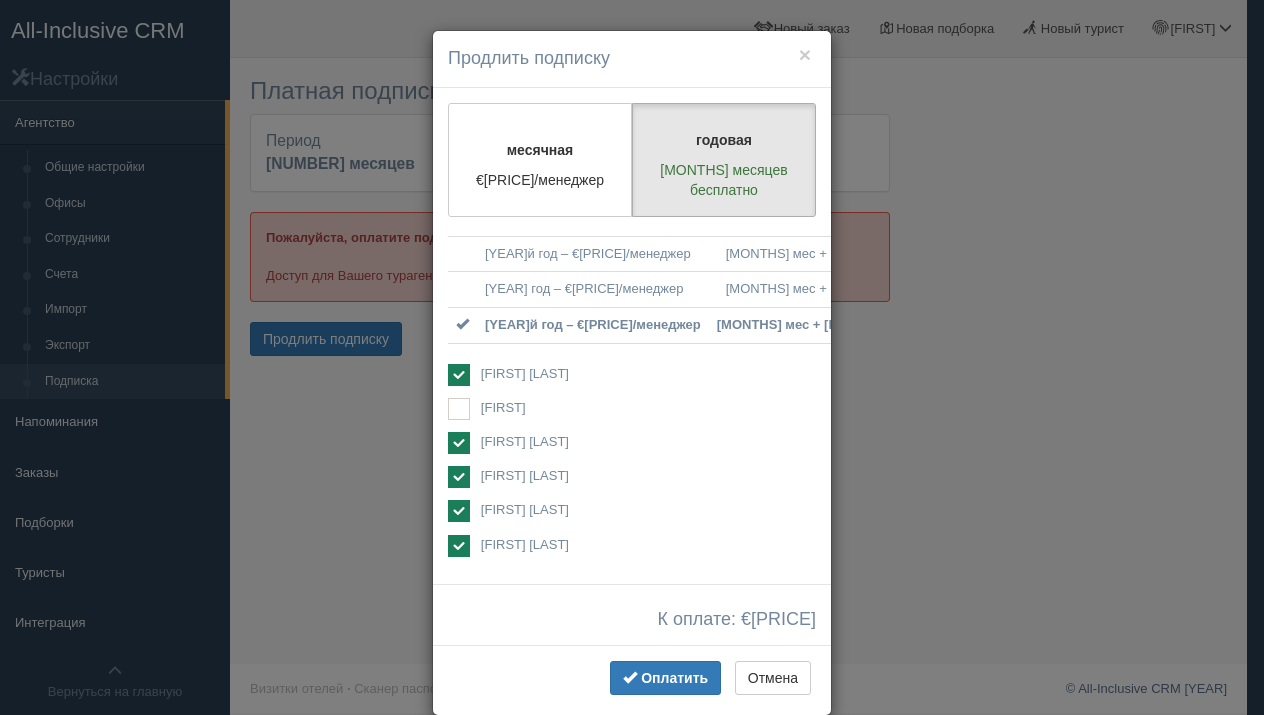 click at bounding box center (459, 477) 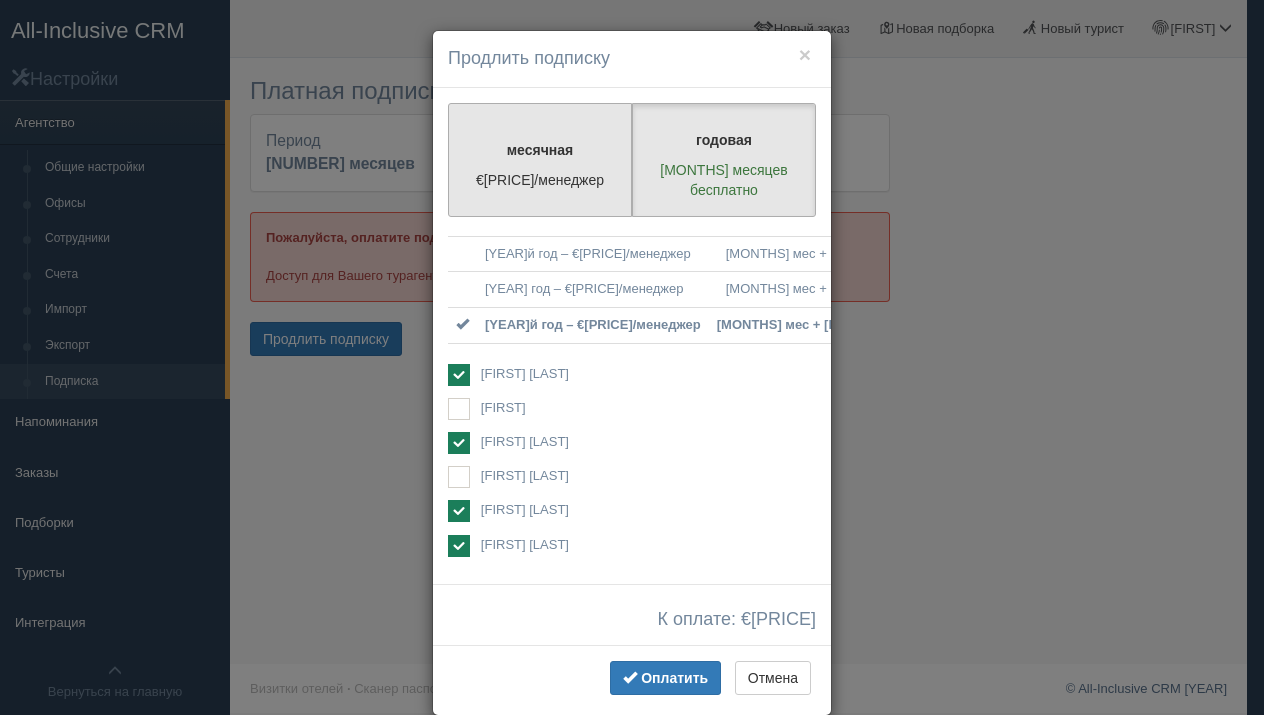 click on "месячная
€12.99/менеджер" at bounding box center (540, 160) 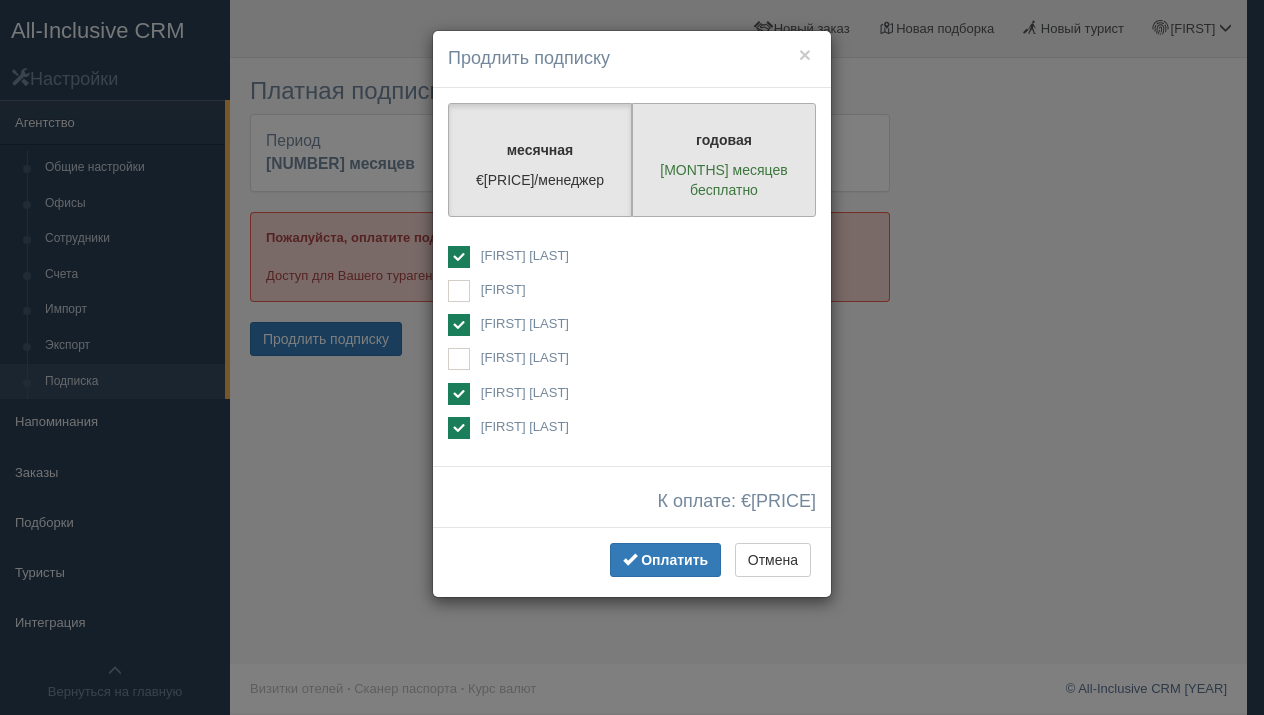 click on "6 месяцев бесплатно" at bounding box center [724, 180] 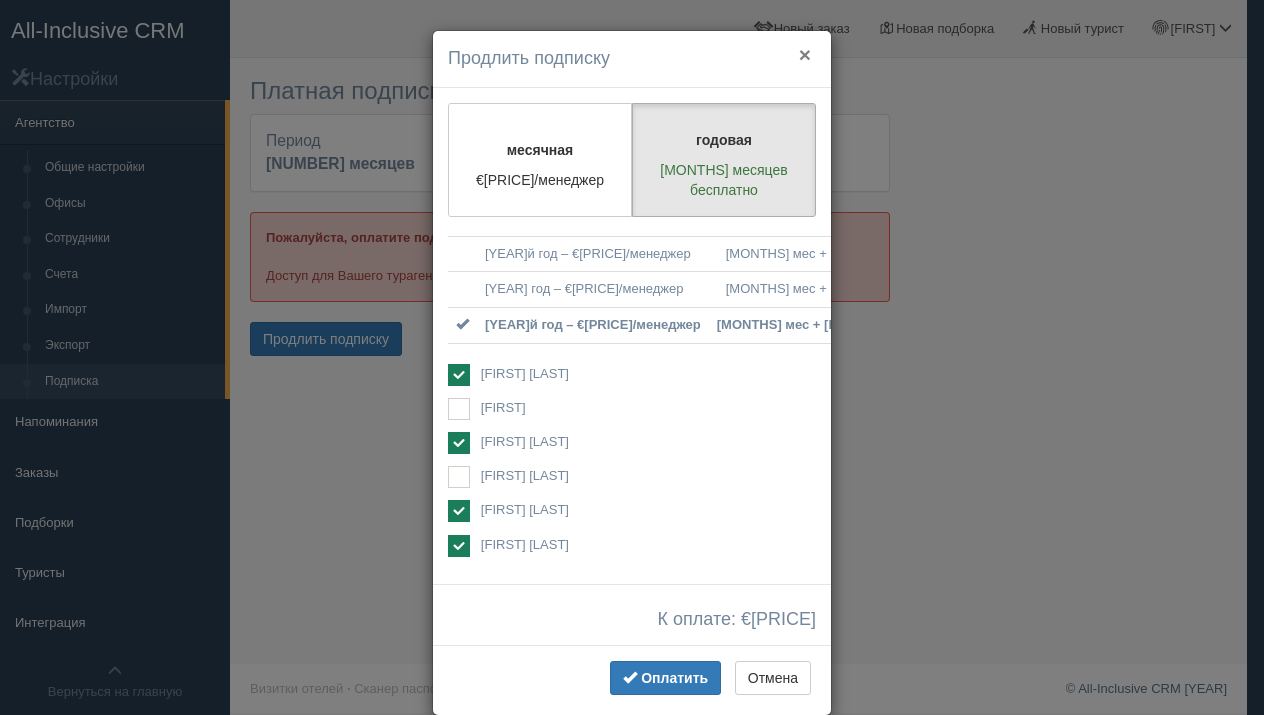 click on "×" at bounding box center (805, 54) 